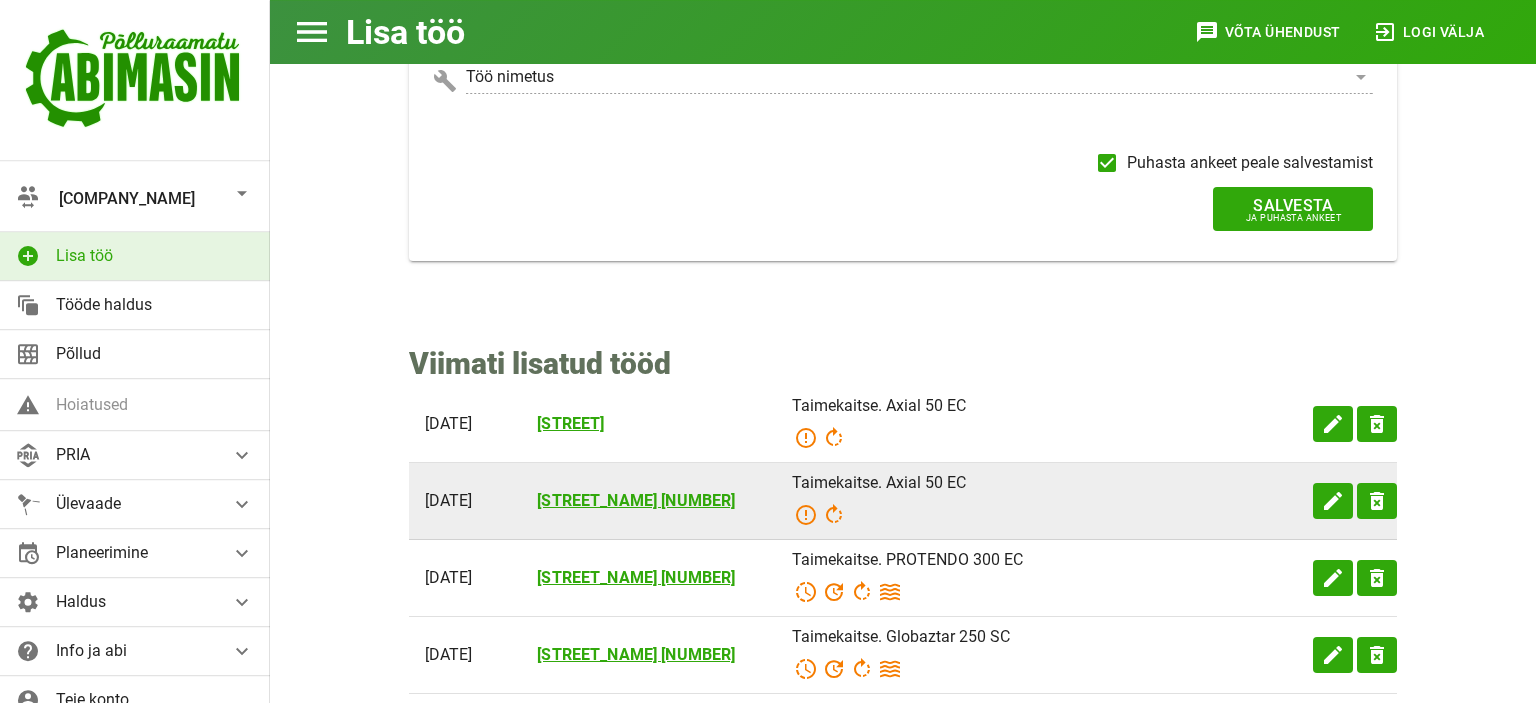 scroll, scrollTop: 422, scrollLeft: 0, axis: vertical 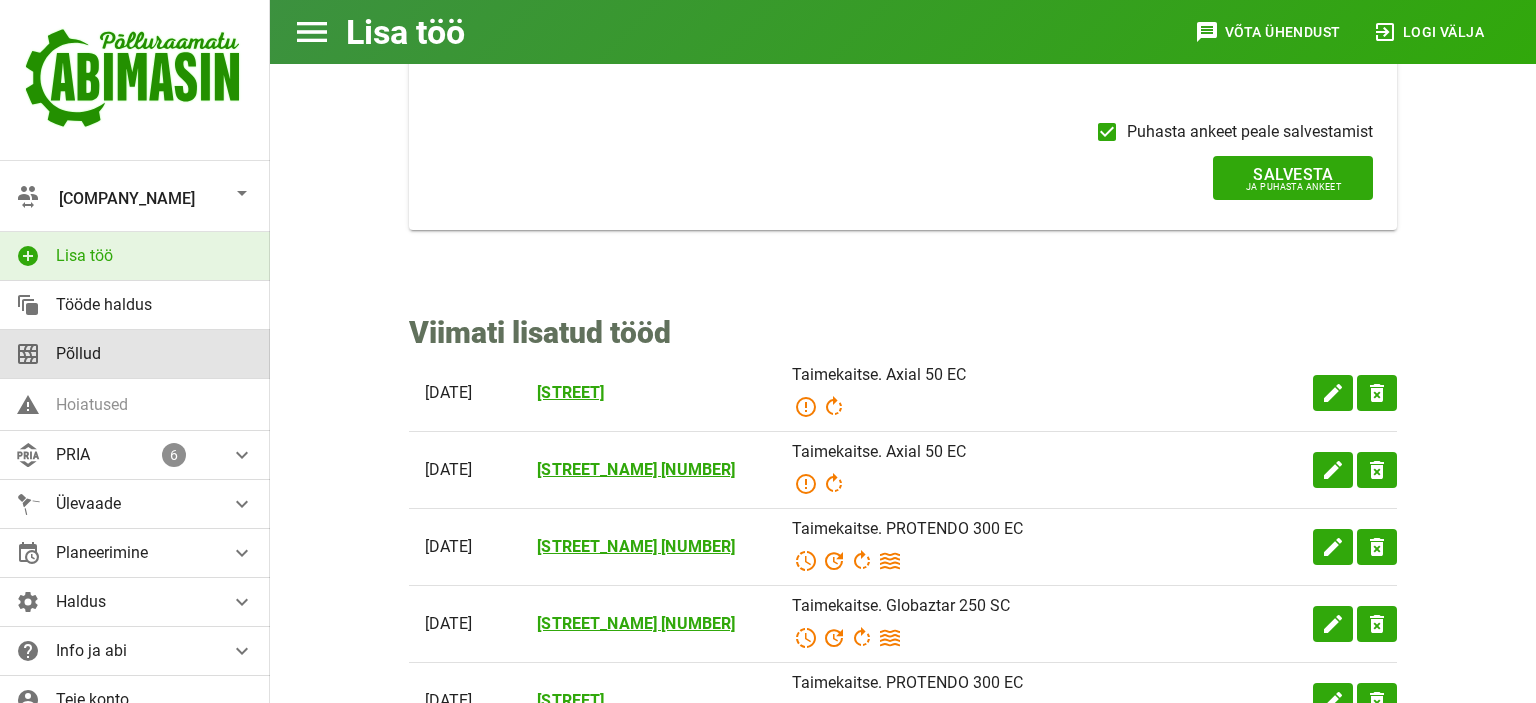 click on "Põllud" at bounding box center (155, 353) 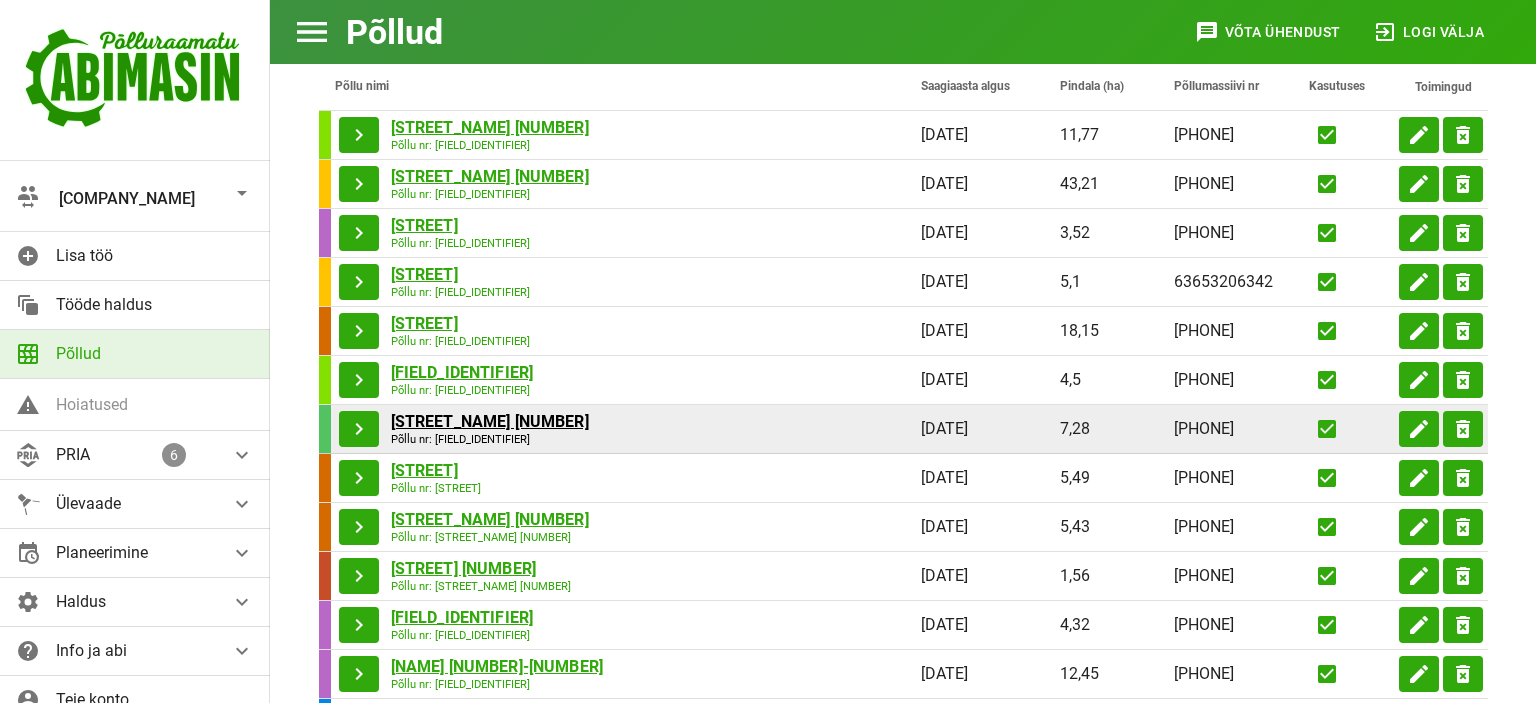 scroll, scrollTop: 316, scrollLeft: 0, axis: vertical 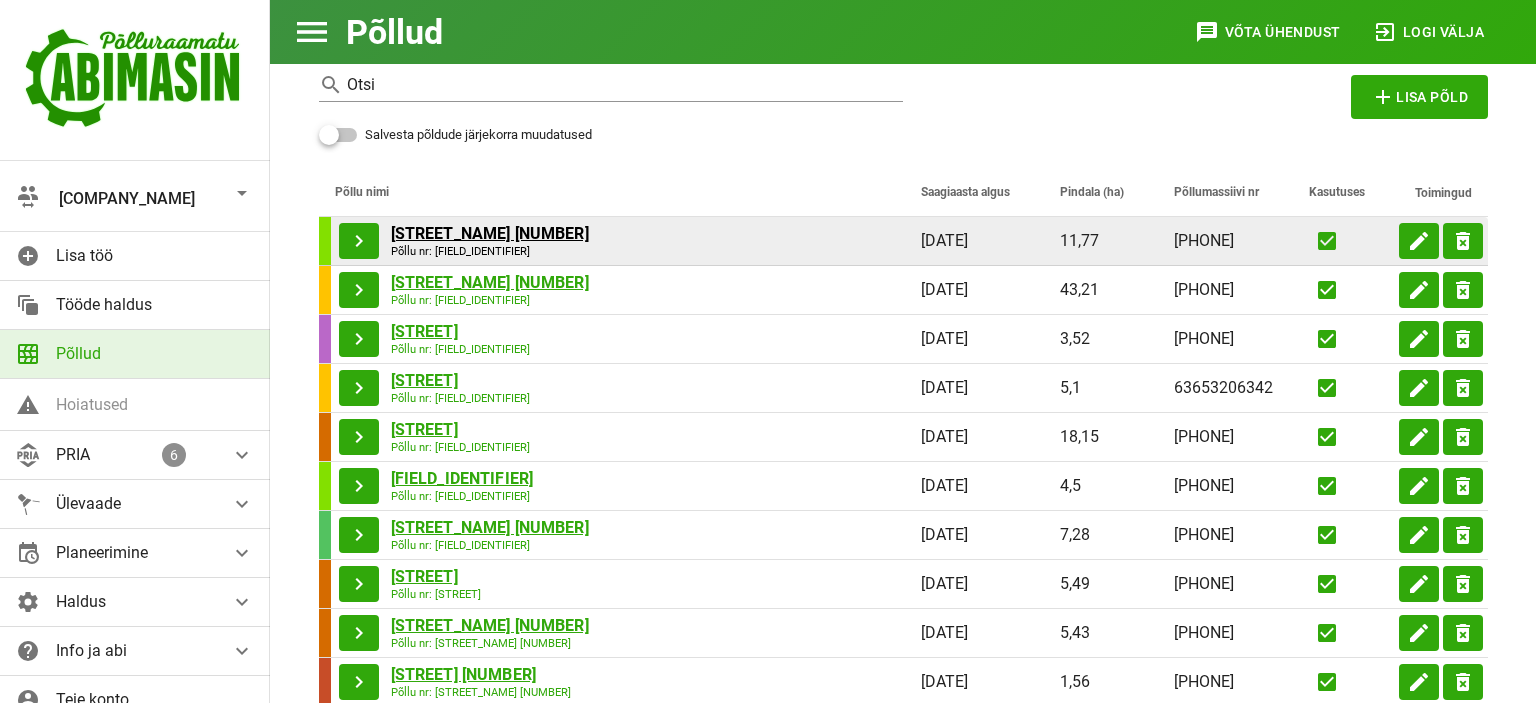 click on "[STREET_NAME] [NUMBER]" at bounding box center [490, 234] 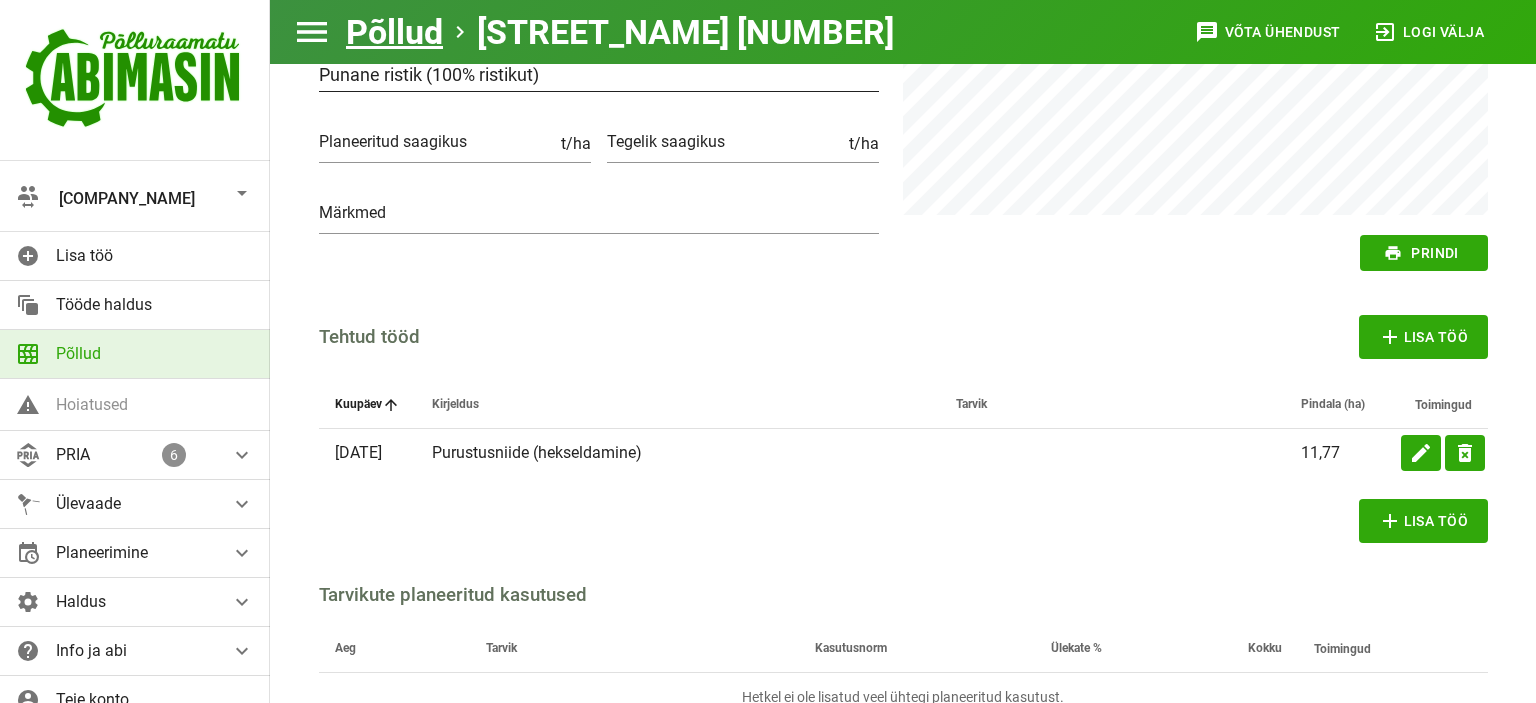 scroll, scrollTop: 0, scrollLeft: 0, axis: both 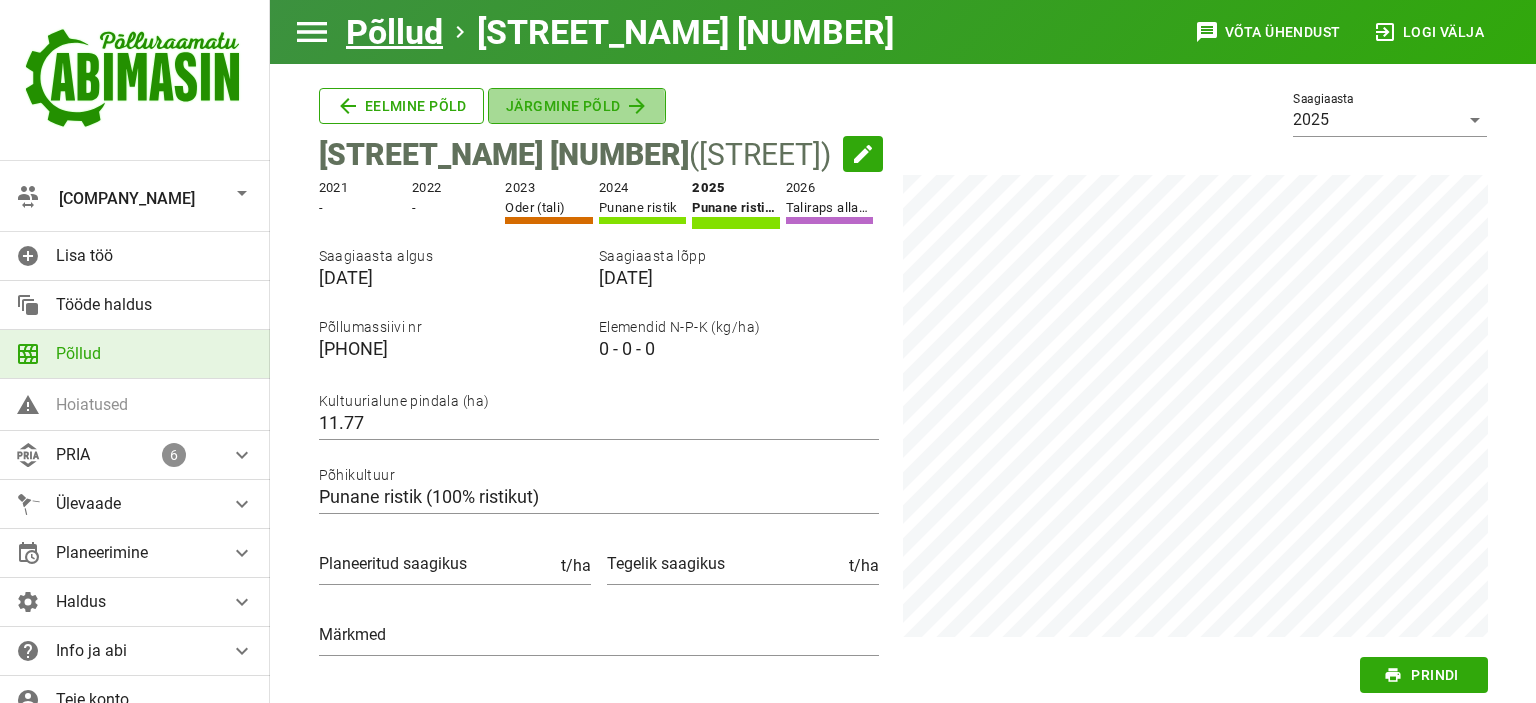 click on "Järgmine põld" at bounding box center (401, 106) 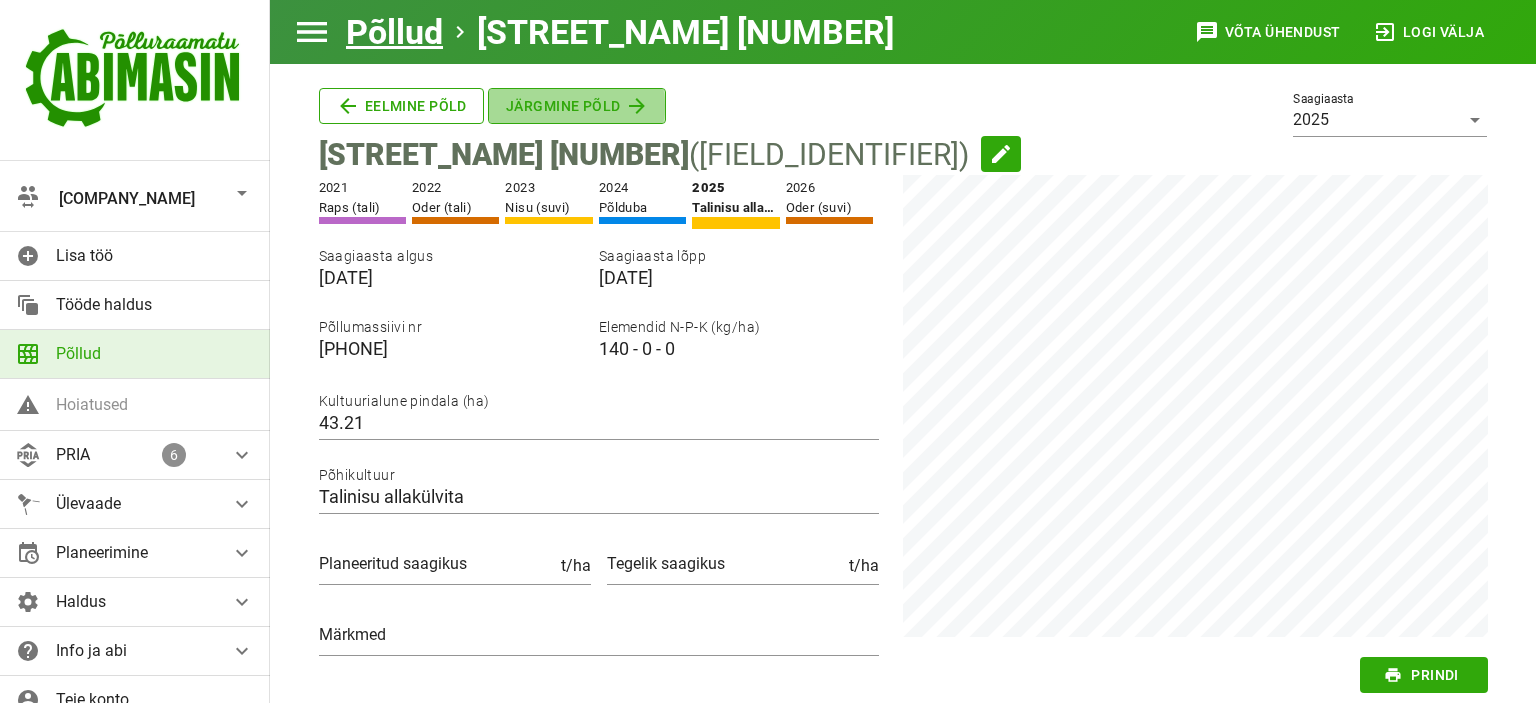click on "Järgmine põld" at bounding box center [401, 106] 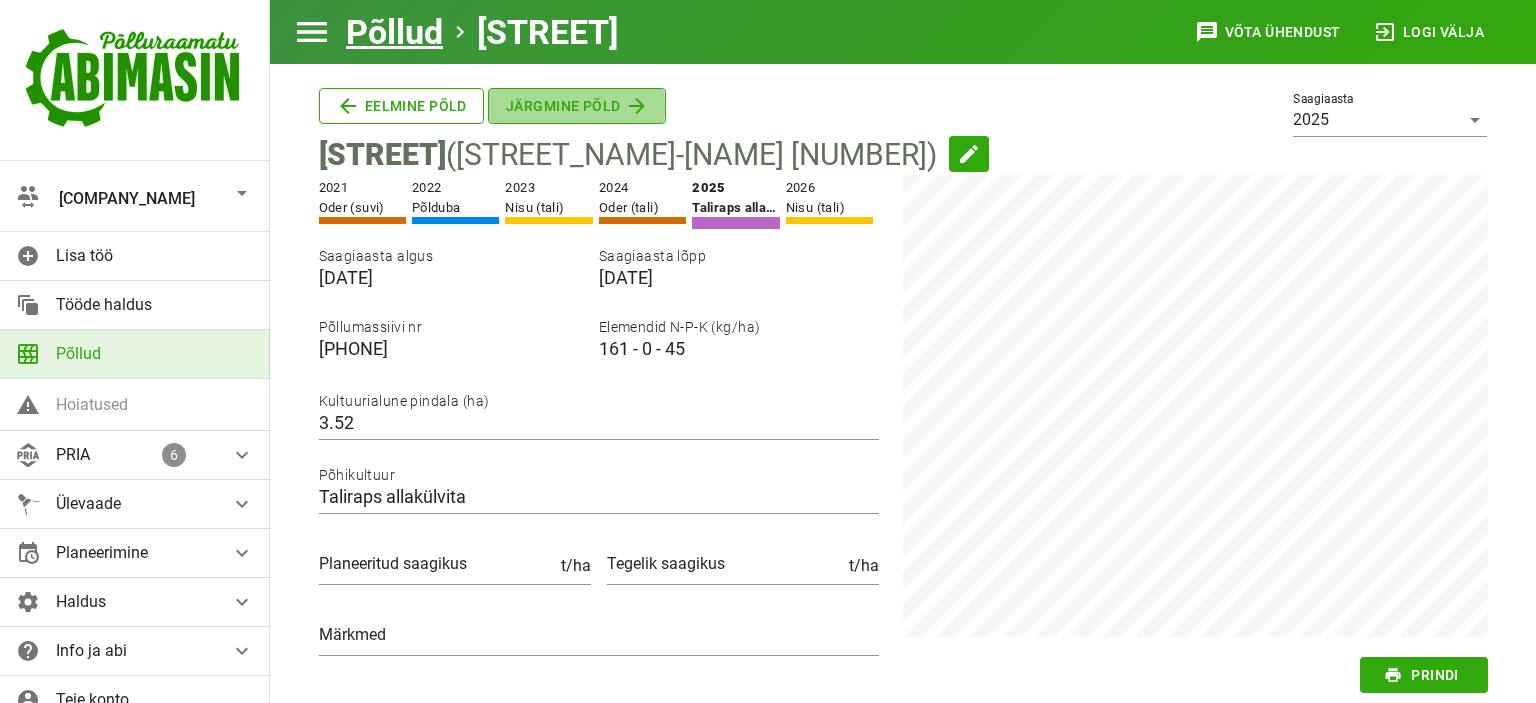 click on "Järgmine põld" at bounding box center [401, 106] 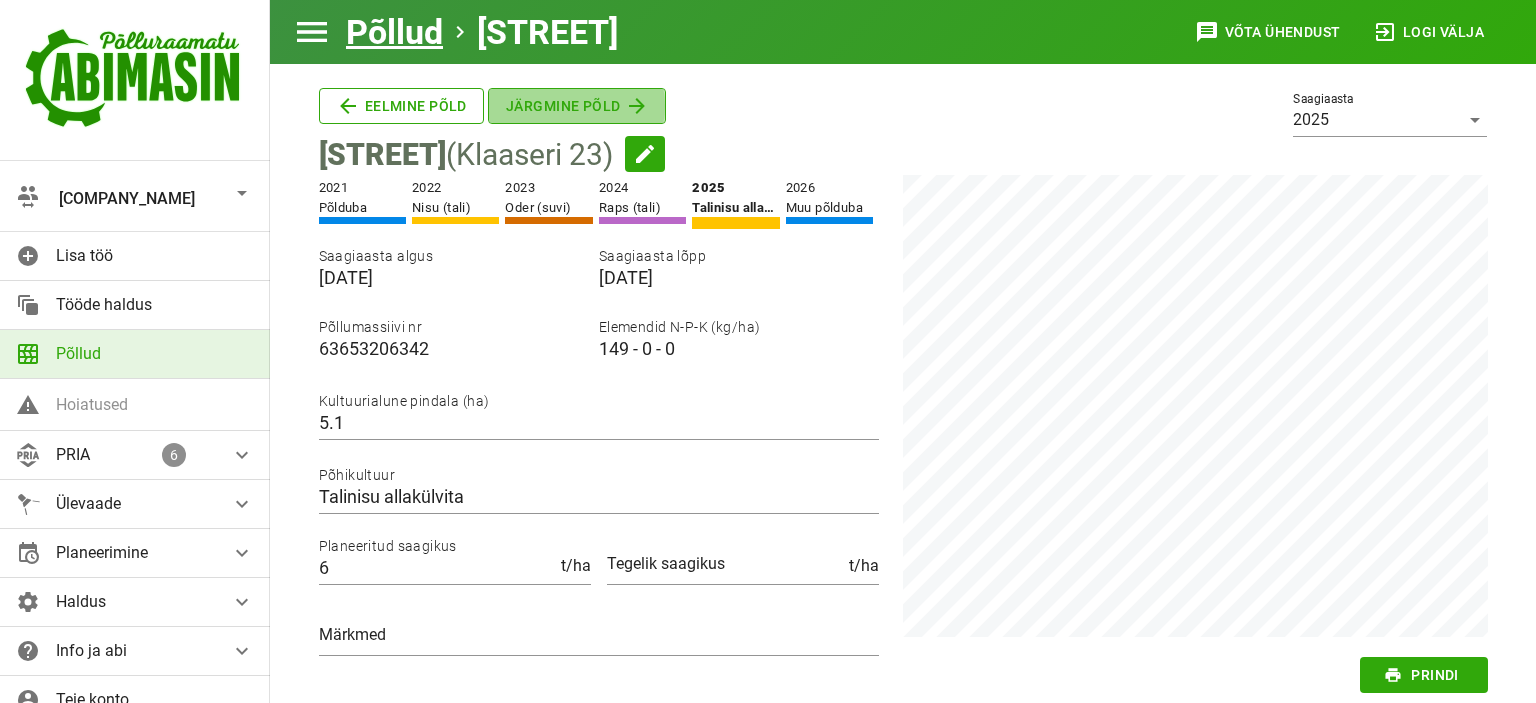 click on "Järgmine põld" at bounding box center [401, 106] 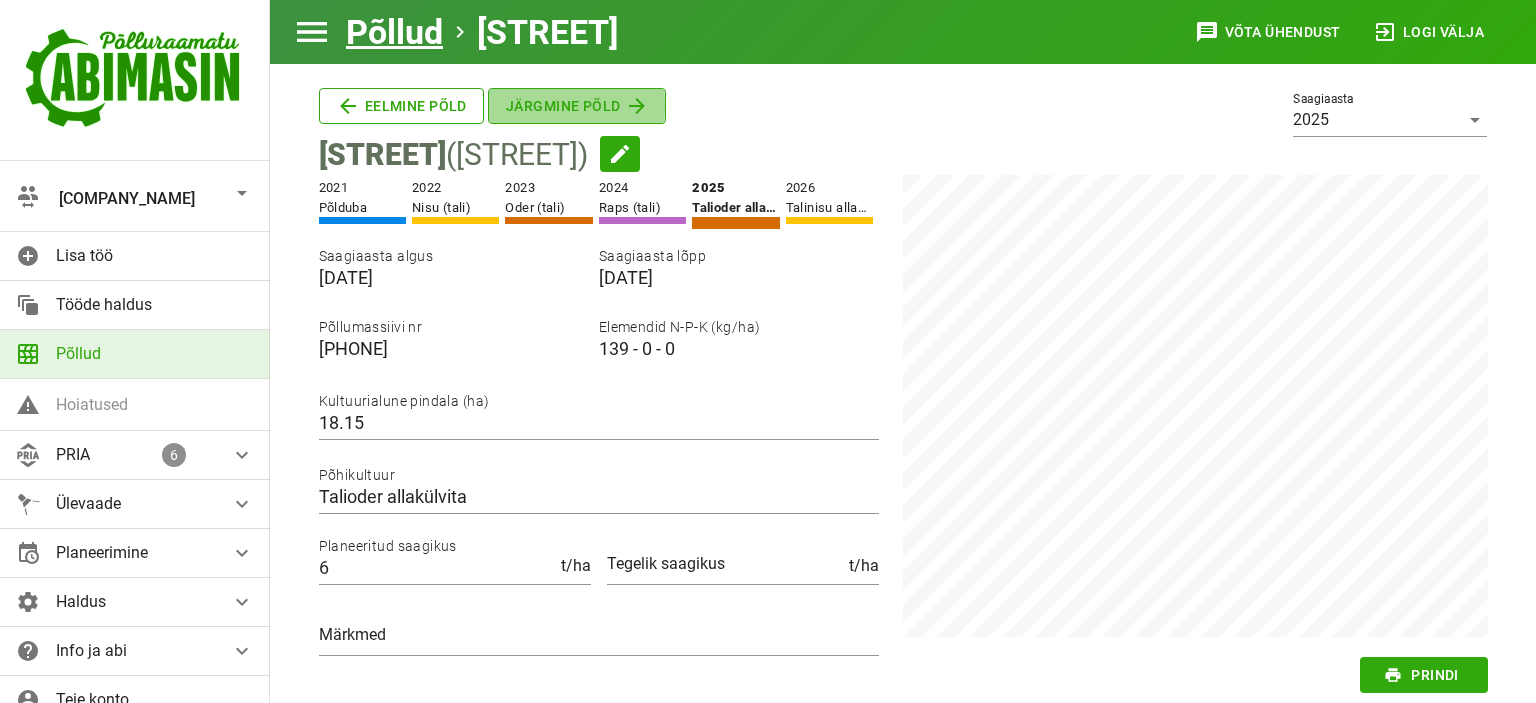 click on "Järgmine põld" at bounding box center (401, 106) 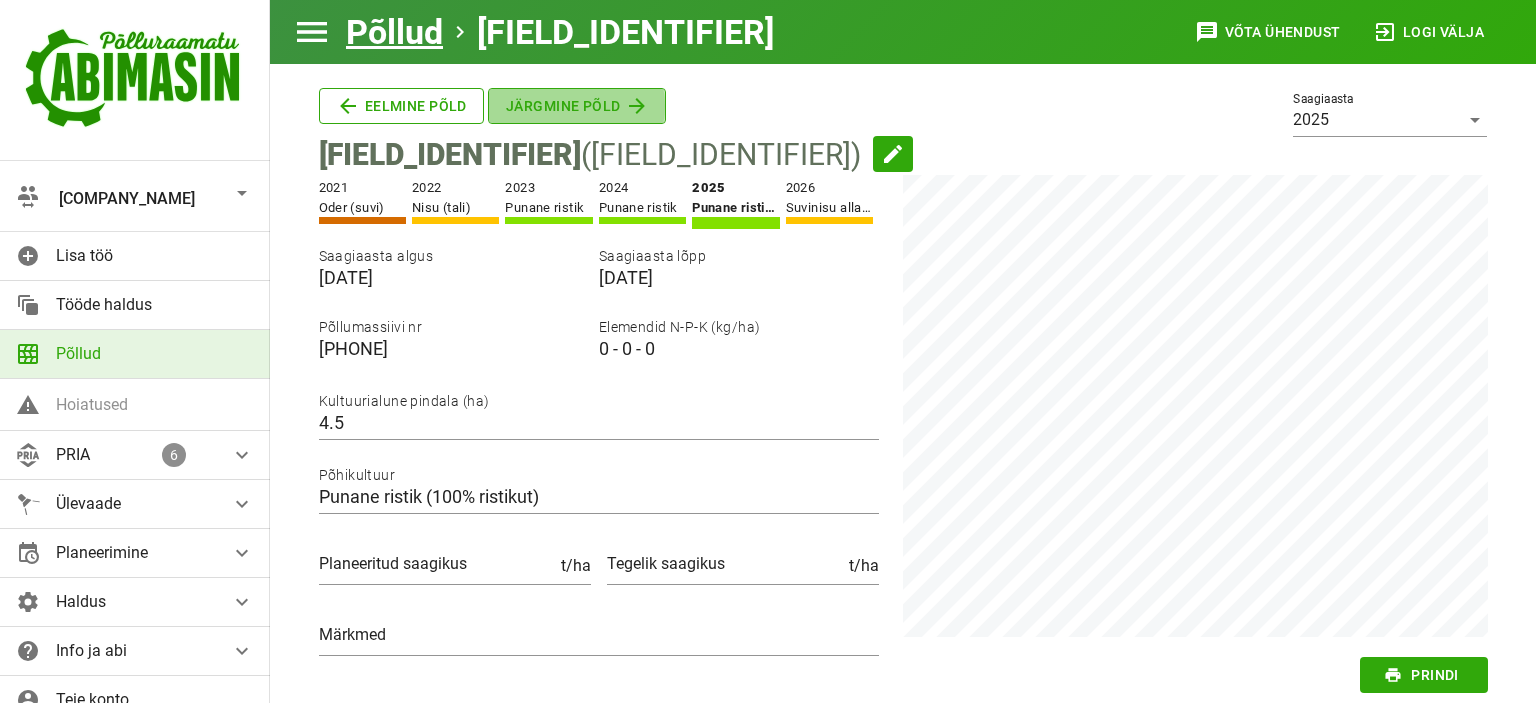 click on "Järgmine põld" at bounding box center [401, 106] 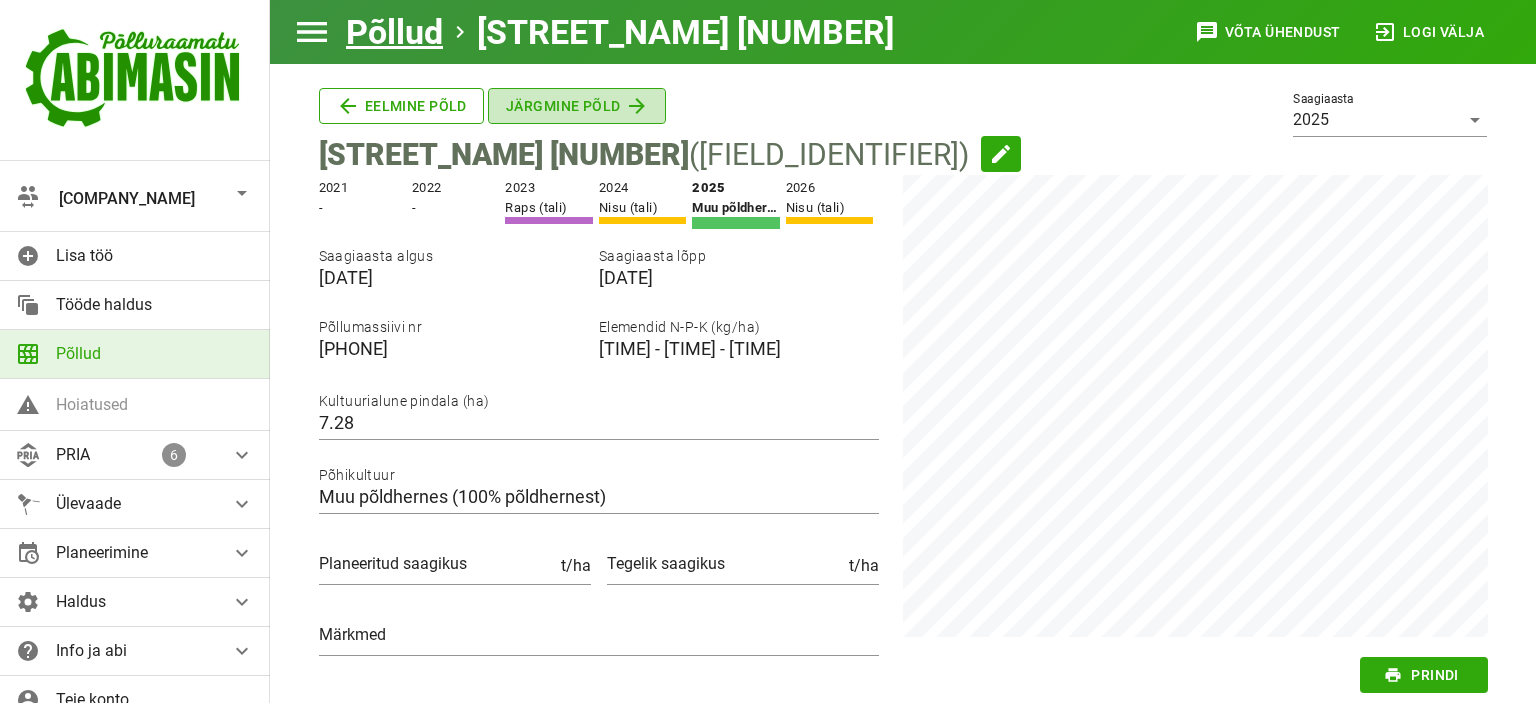 click on "Järgmine põld" at bounding box center (401, 106) 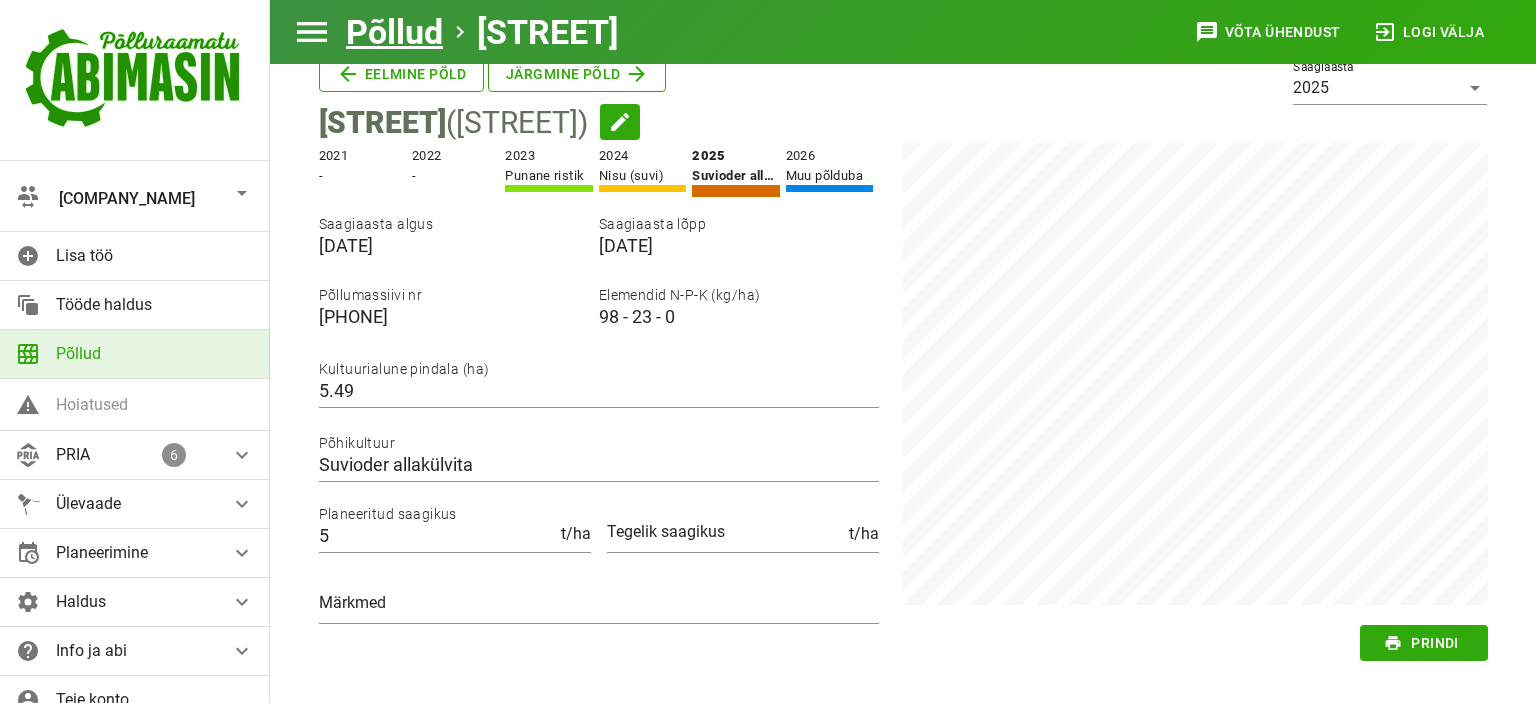 scroll, scrollTop: 0, scrollLeft: 0, axis: both 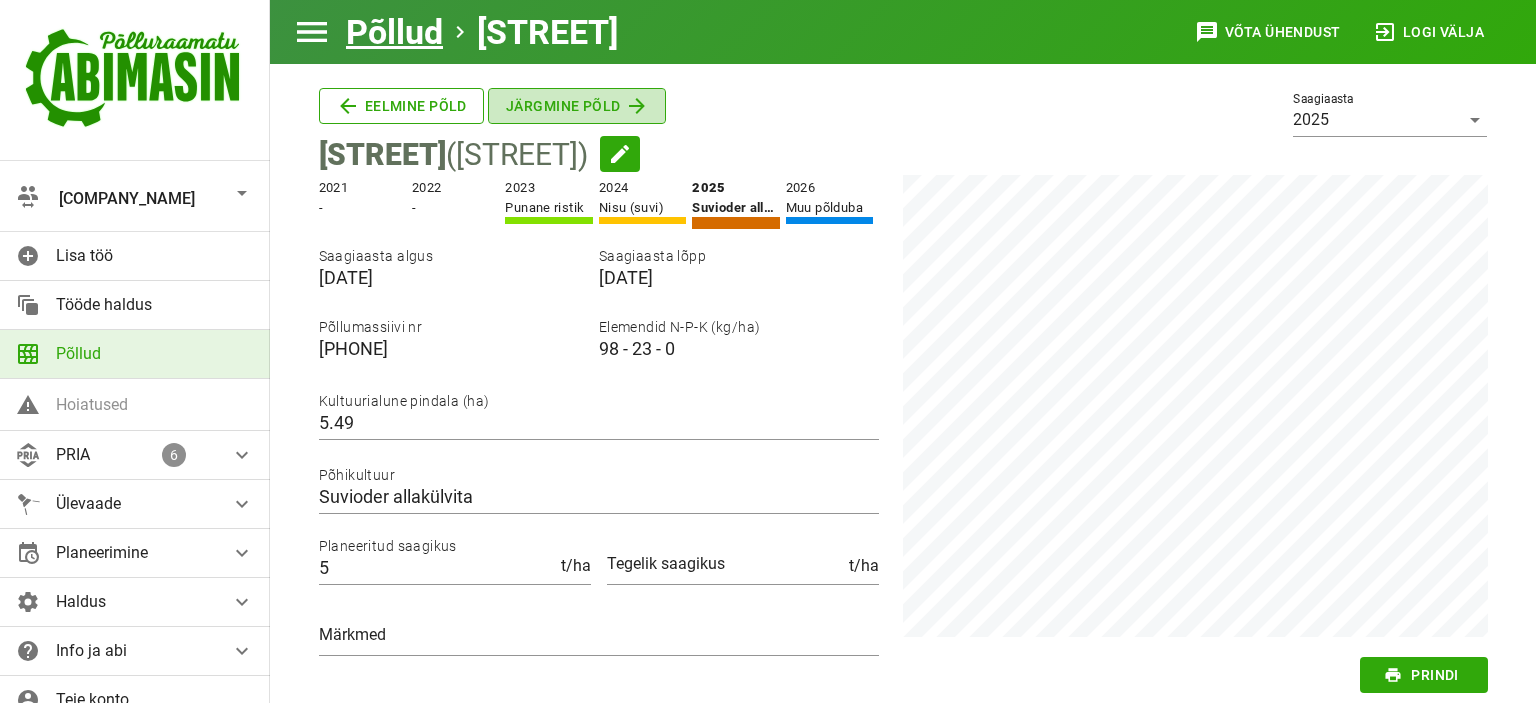 click on "Järgmine põld" at bounding box center [401, 106] 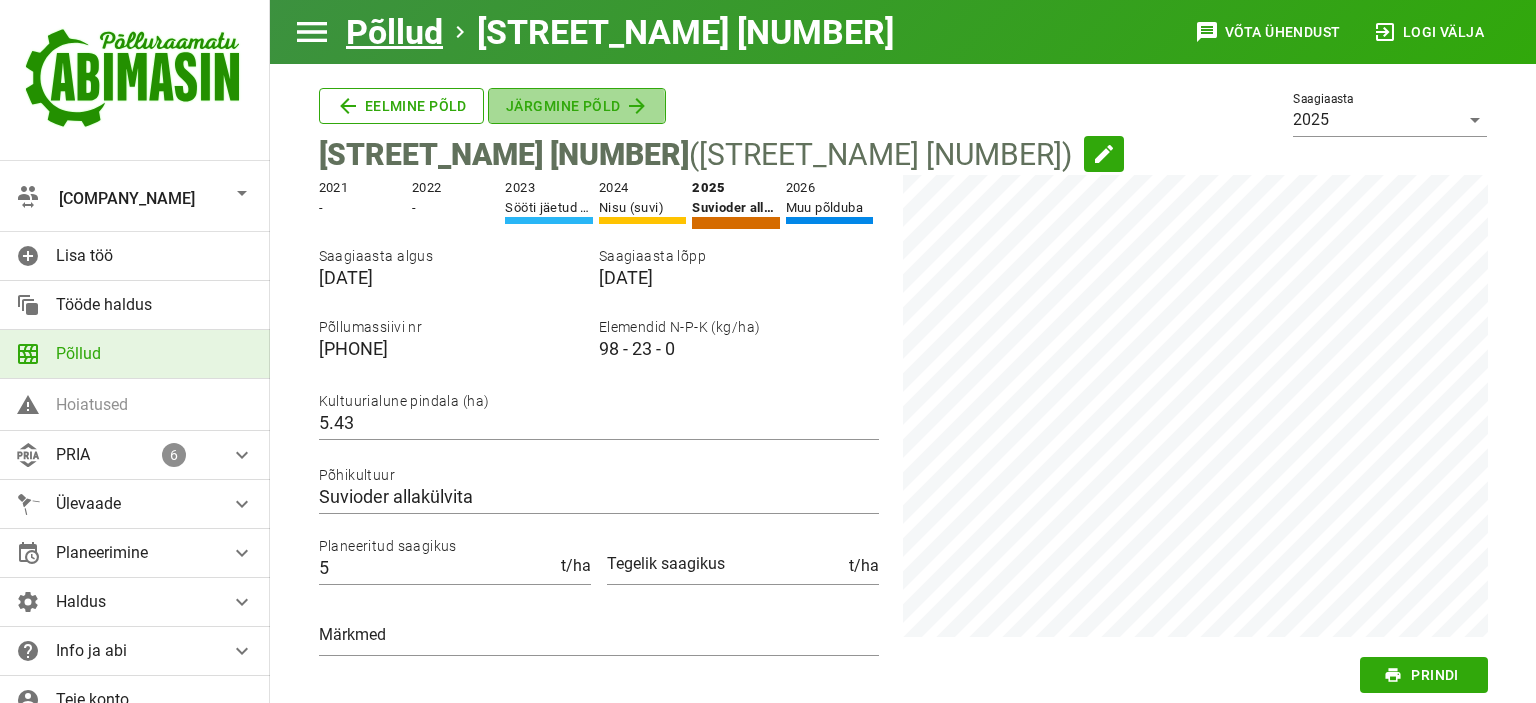click on "Järgmine põld" at bounding box center [401, 106] 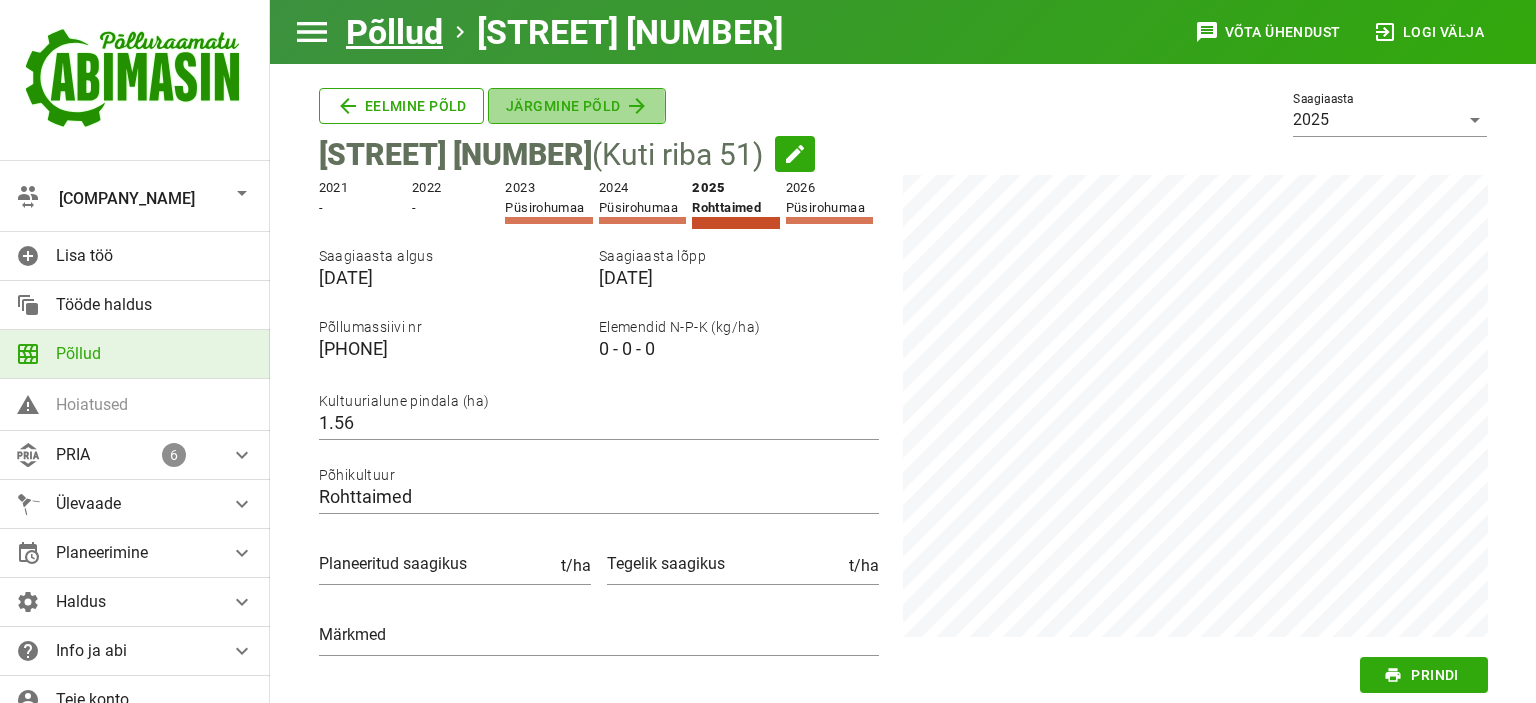 click on "Järgmine põld" at bounding box center (401, 106) 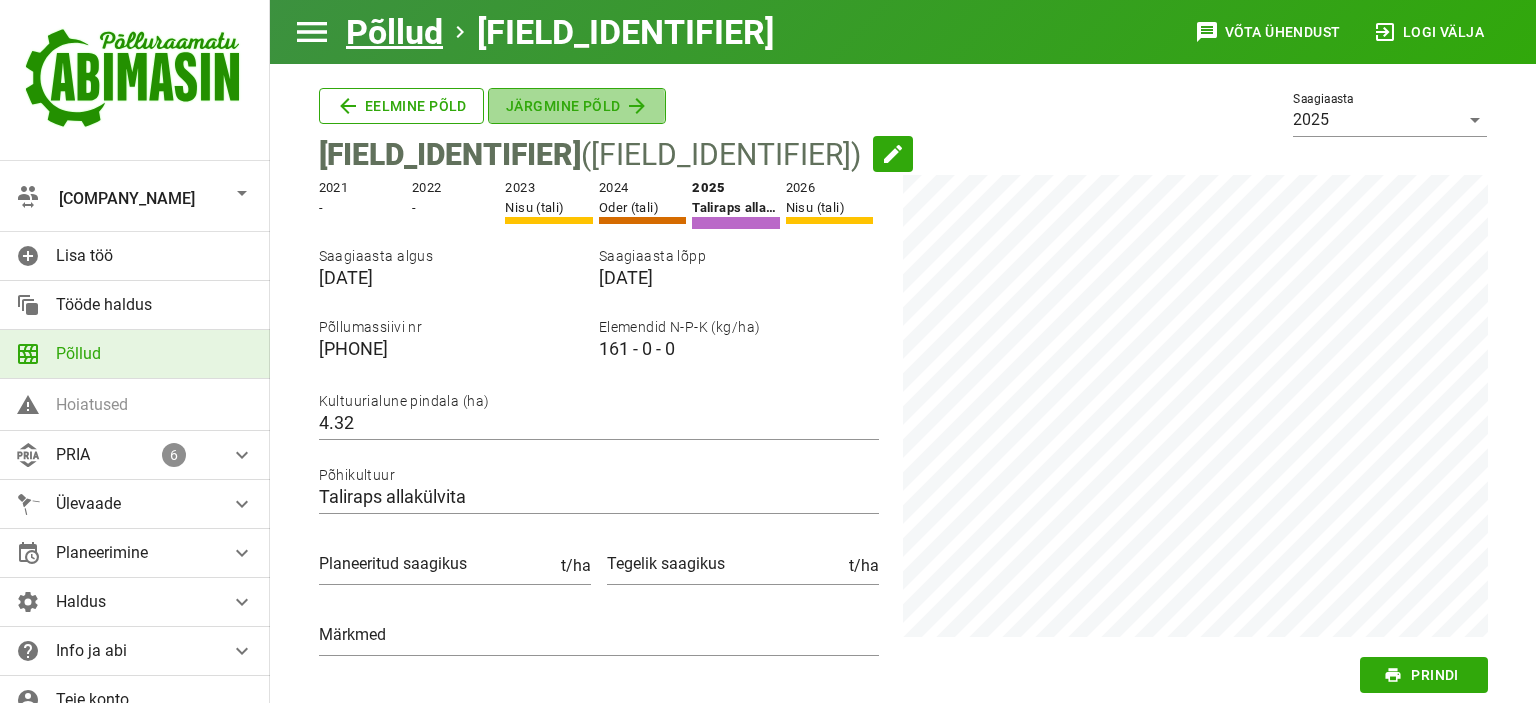 click on "Järgmine põld" at bounding box center [401, 106] 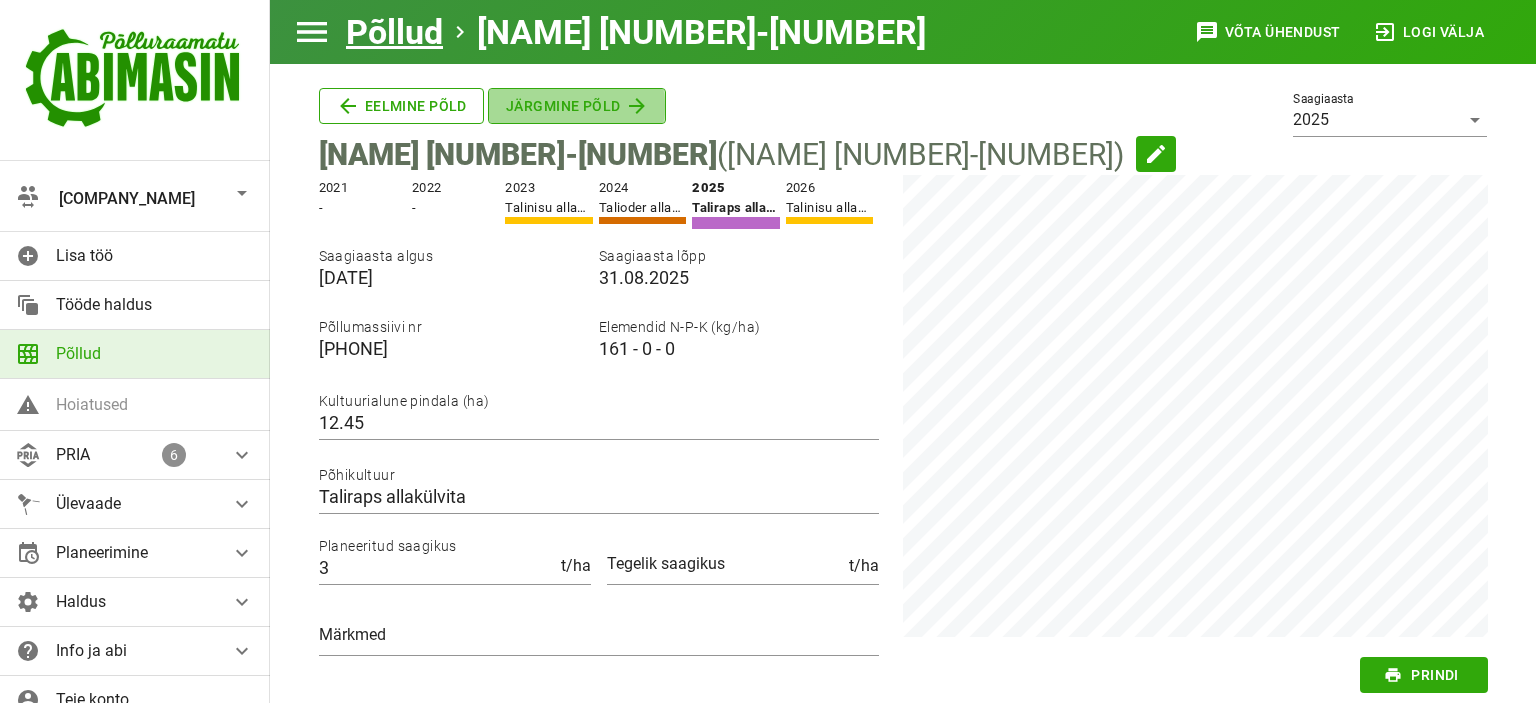 click on "Järgmine põld" at bounding box center (401, 106) 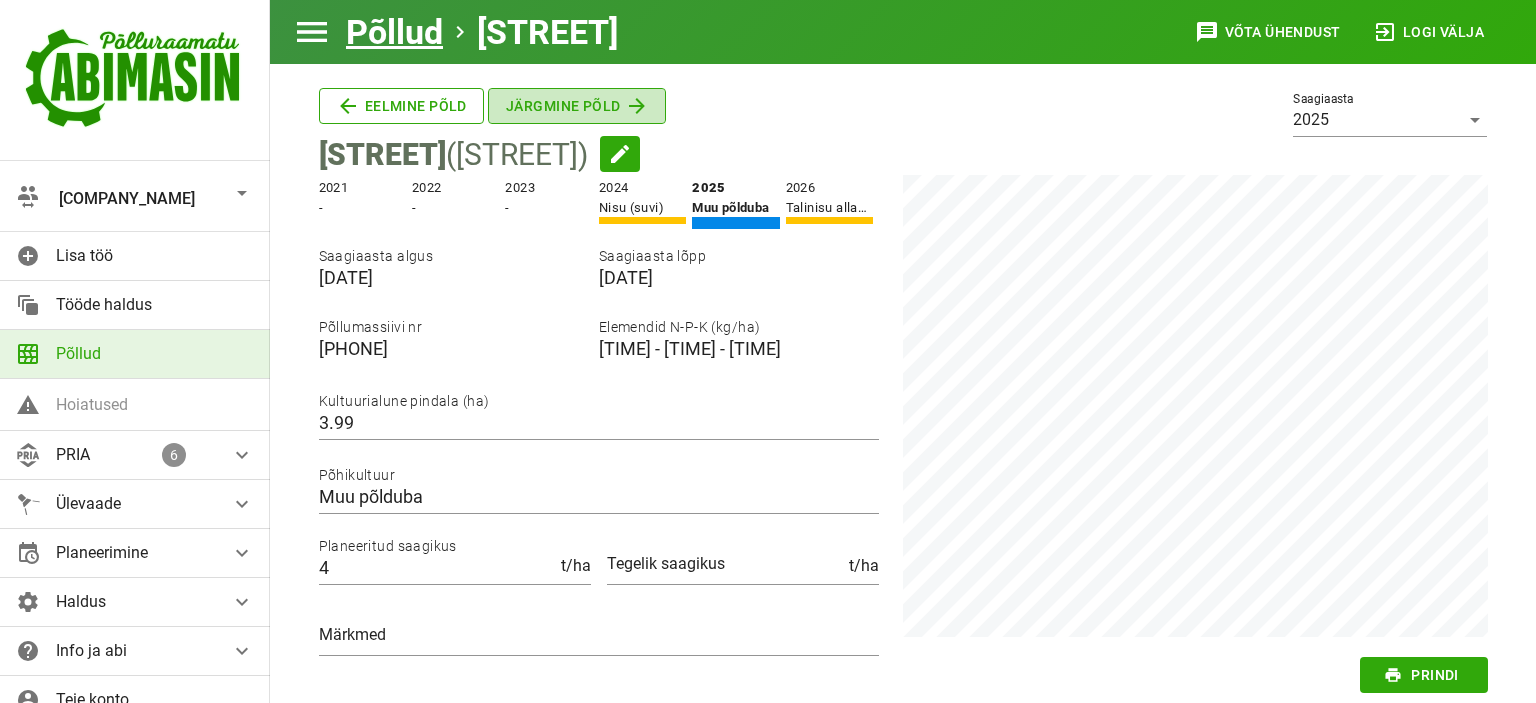 click on "Järgmine põld" at bounding box center [401, 106] 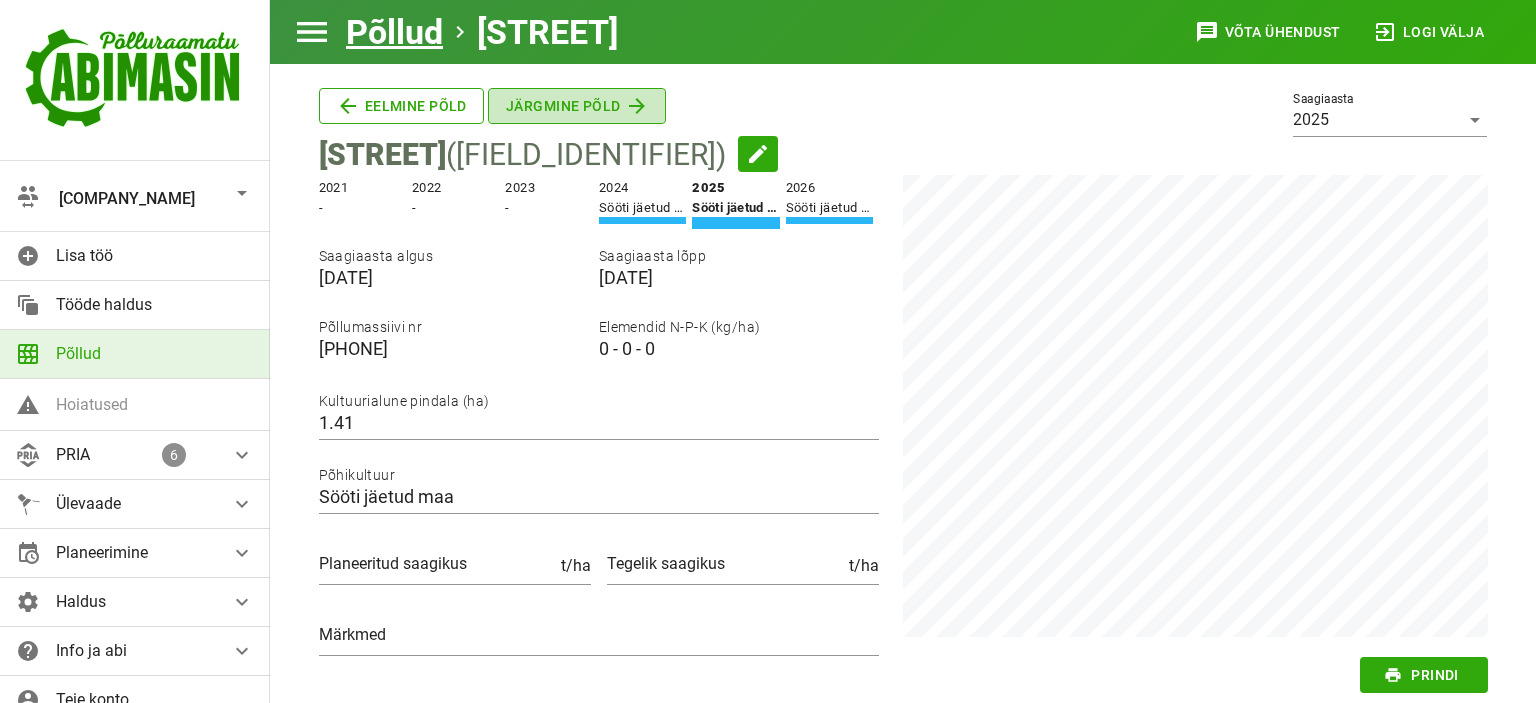 click on "Järgmine põld" at bounding box center (401, 106) 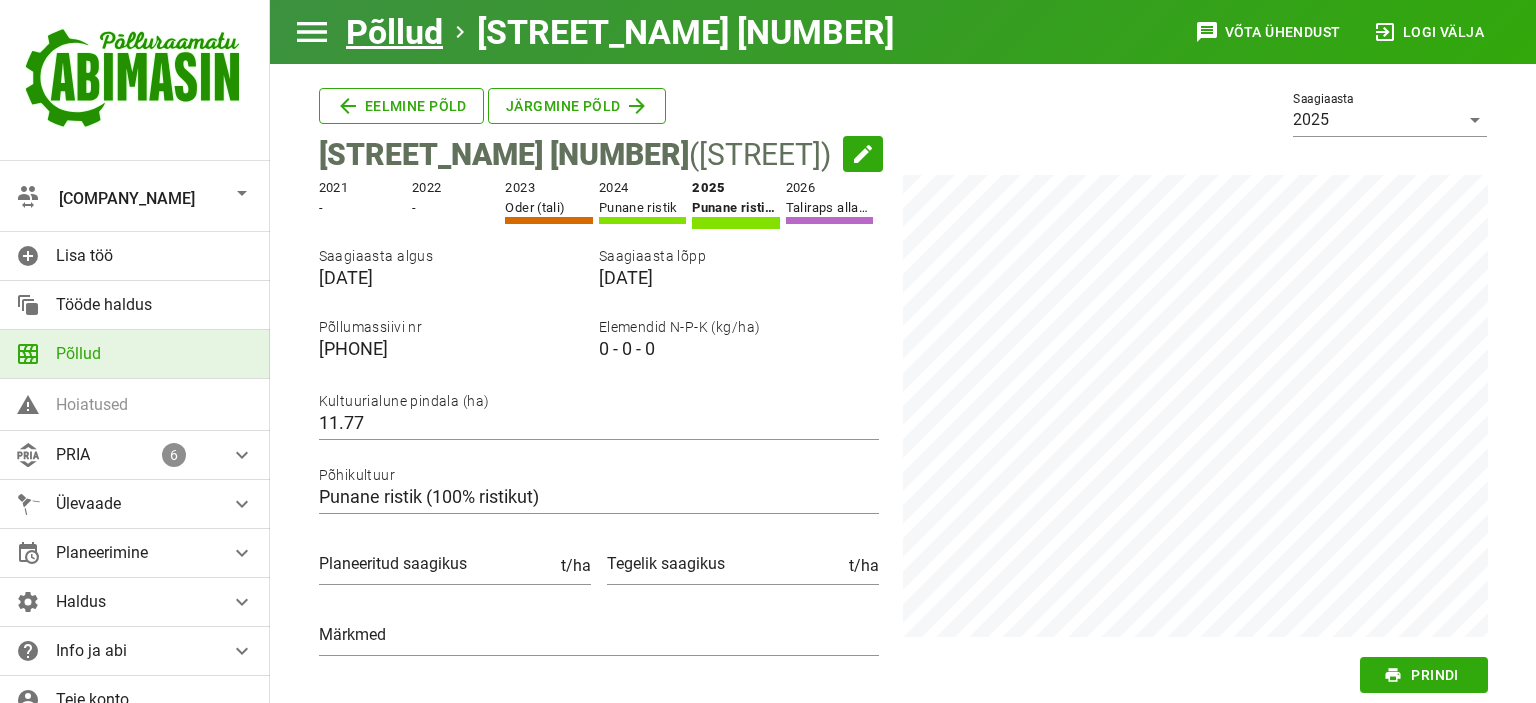 click on "[COMPANY_NAME]" at bounding box center [137, 193] 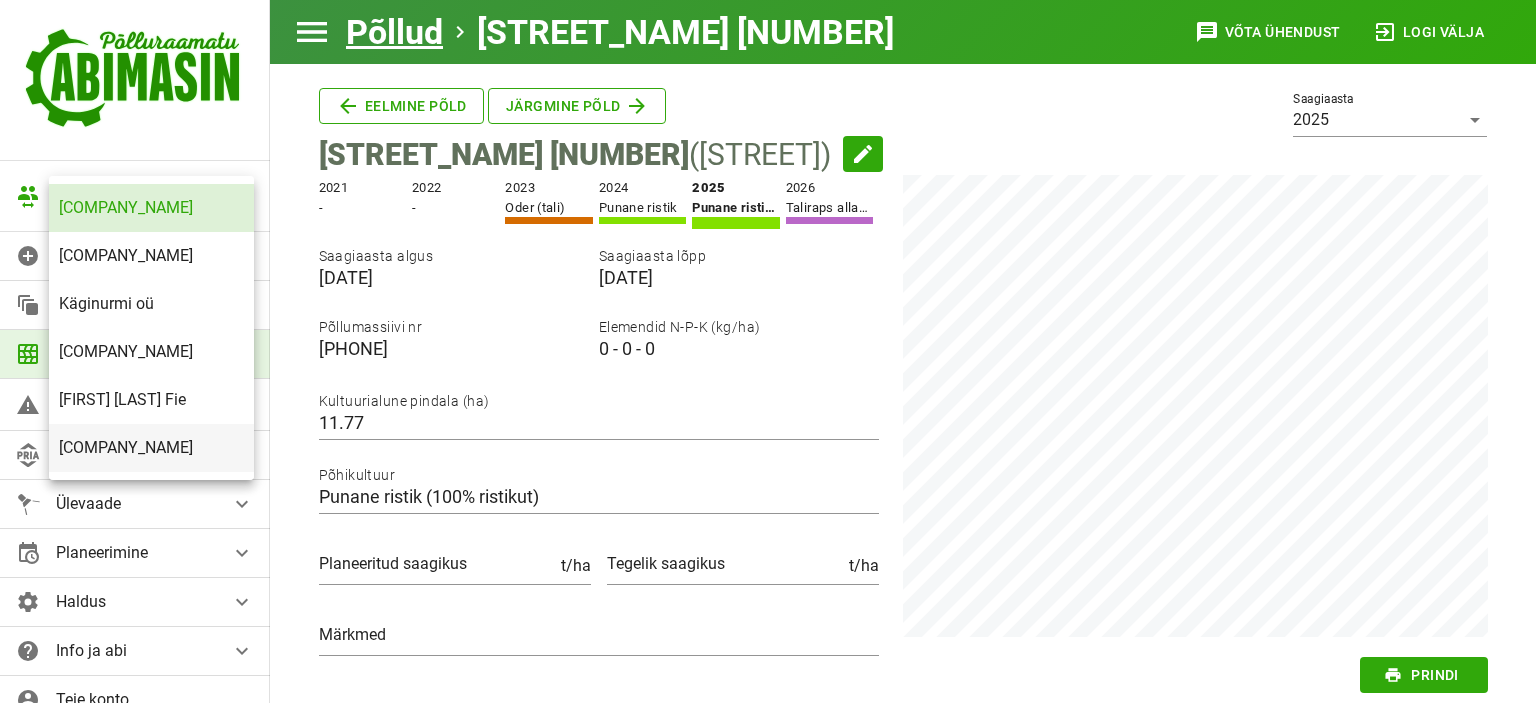 scroll, scrollTop: 48, scrollLeft: 0, axis: vertical 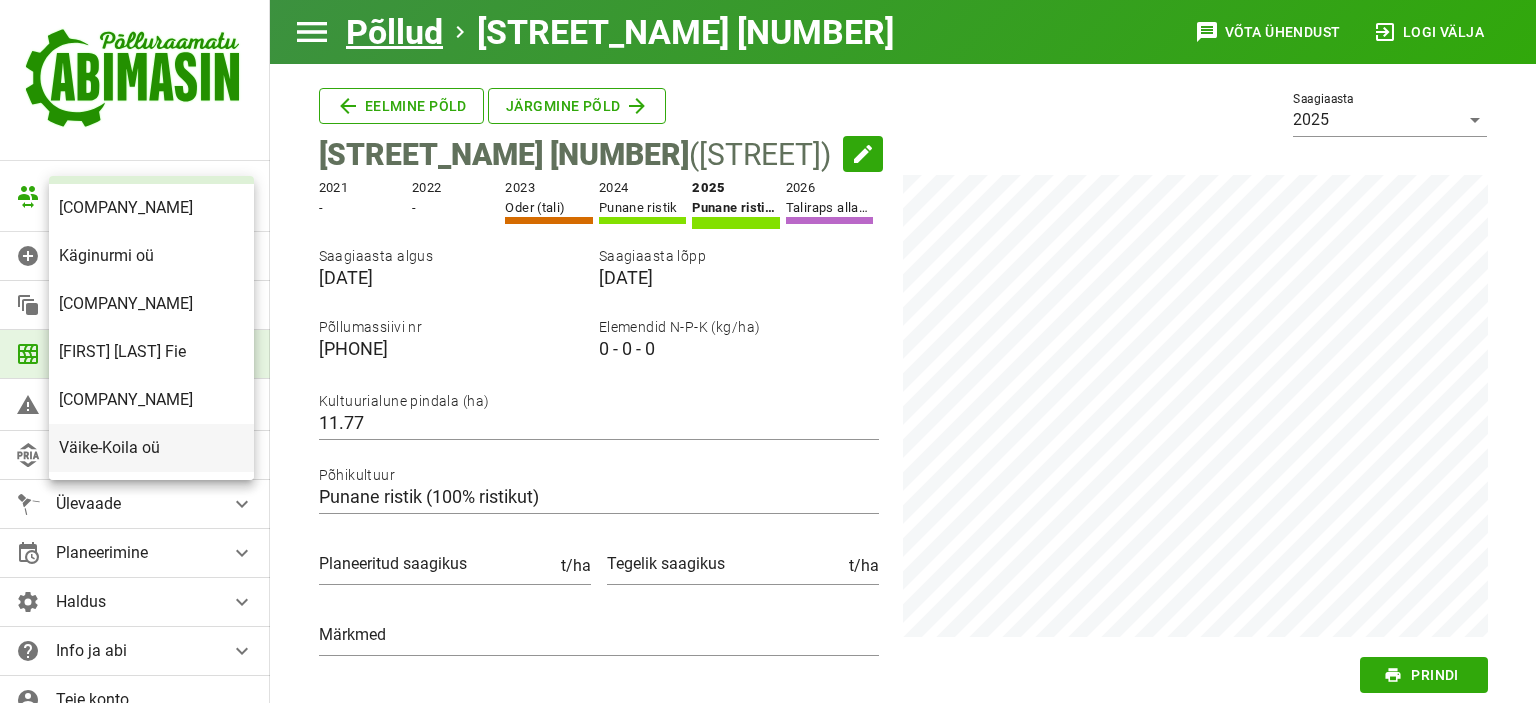 click on "Väike-Koila oü" at bounding box center (151, 447) 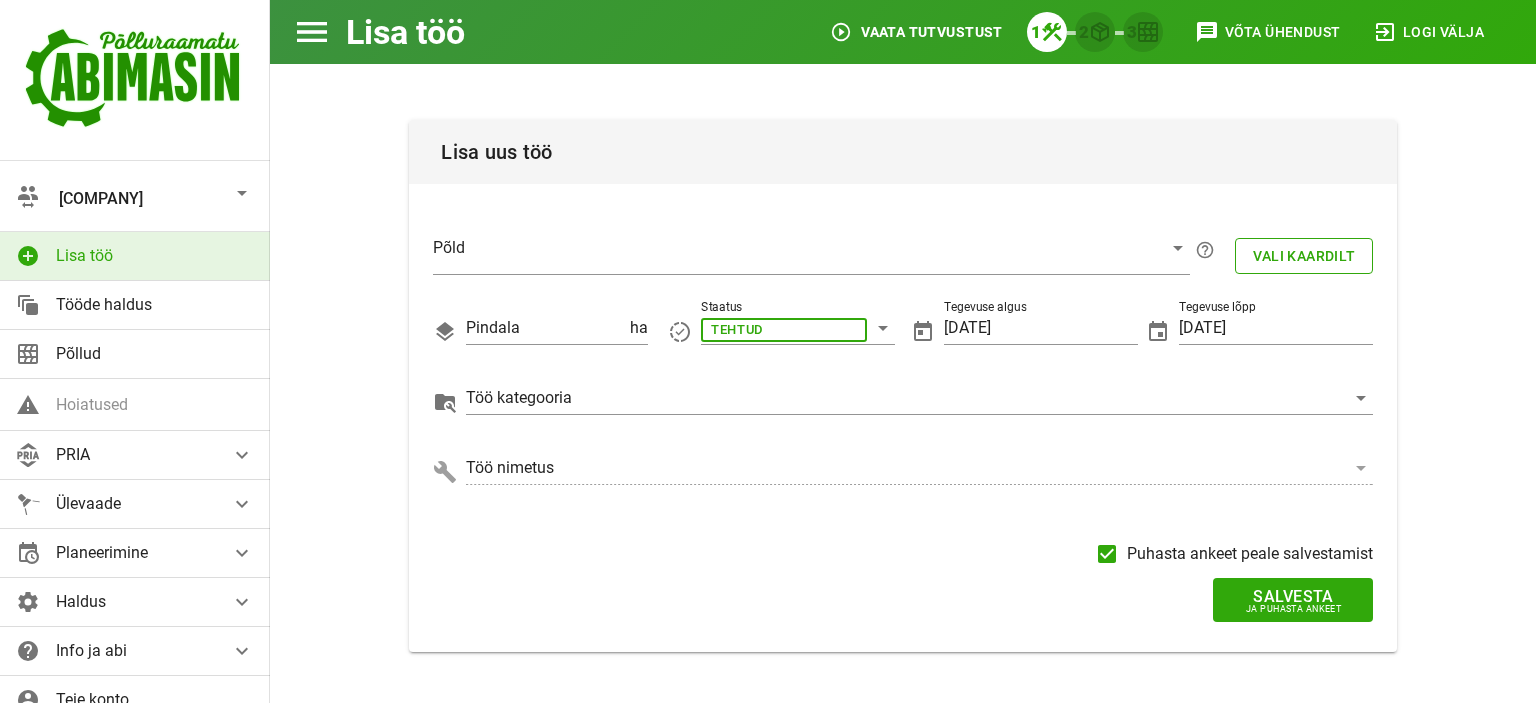 scroll, scrollTop: 0, scrollLeft: 0, axis: both 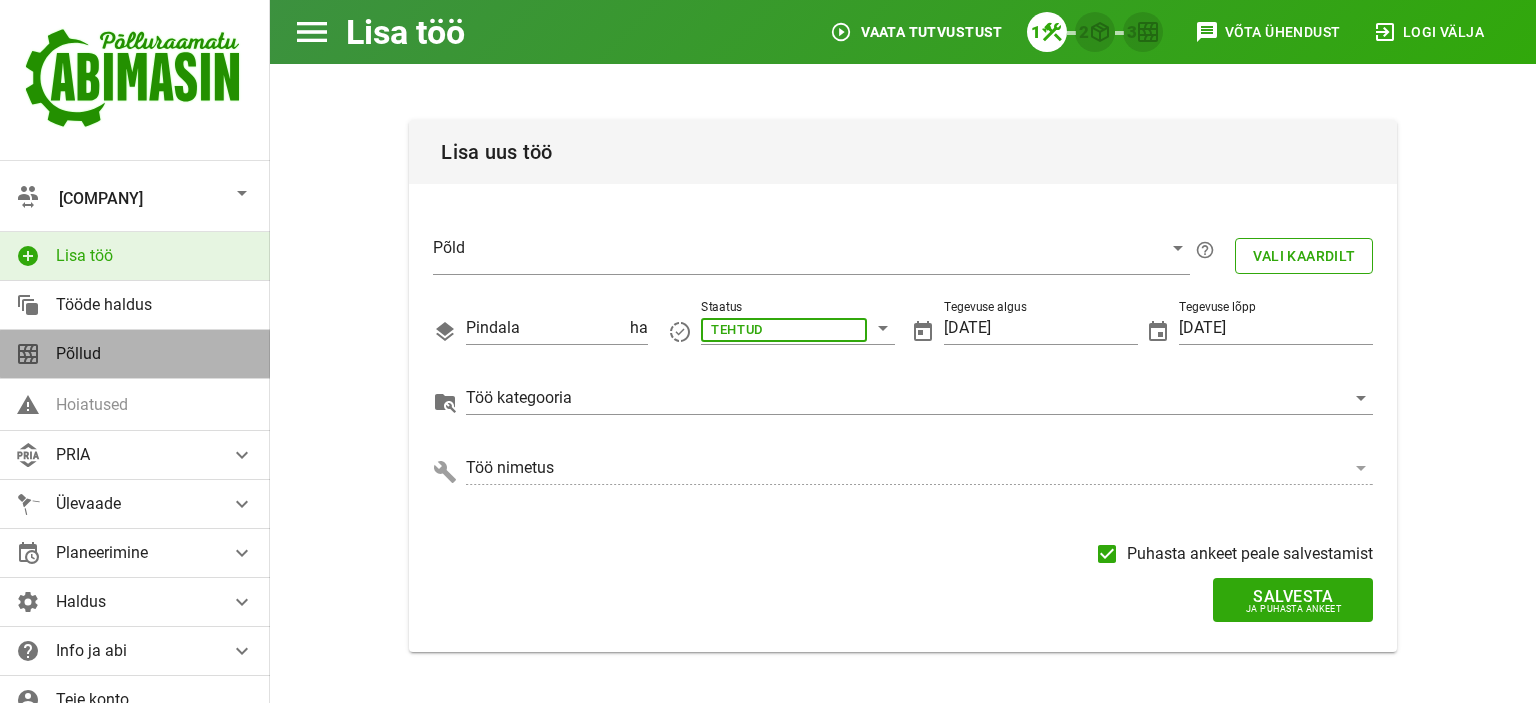 click on "Põllud" at bounding box center [155, 353] 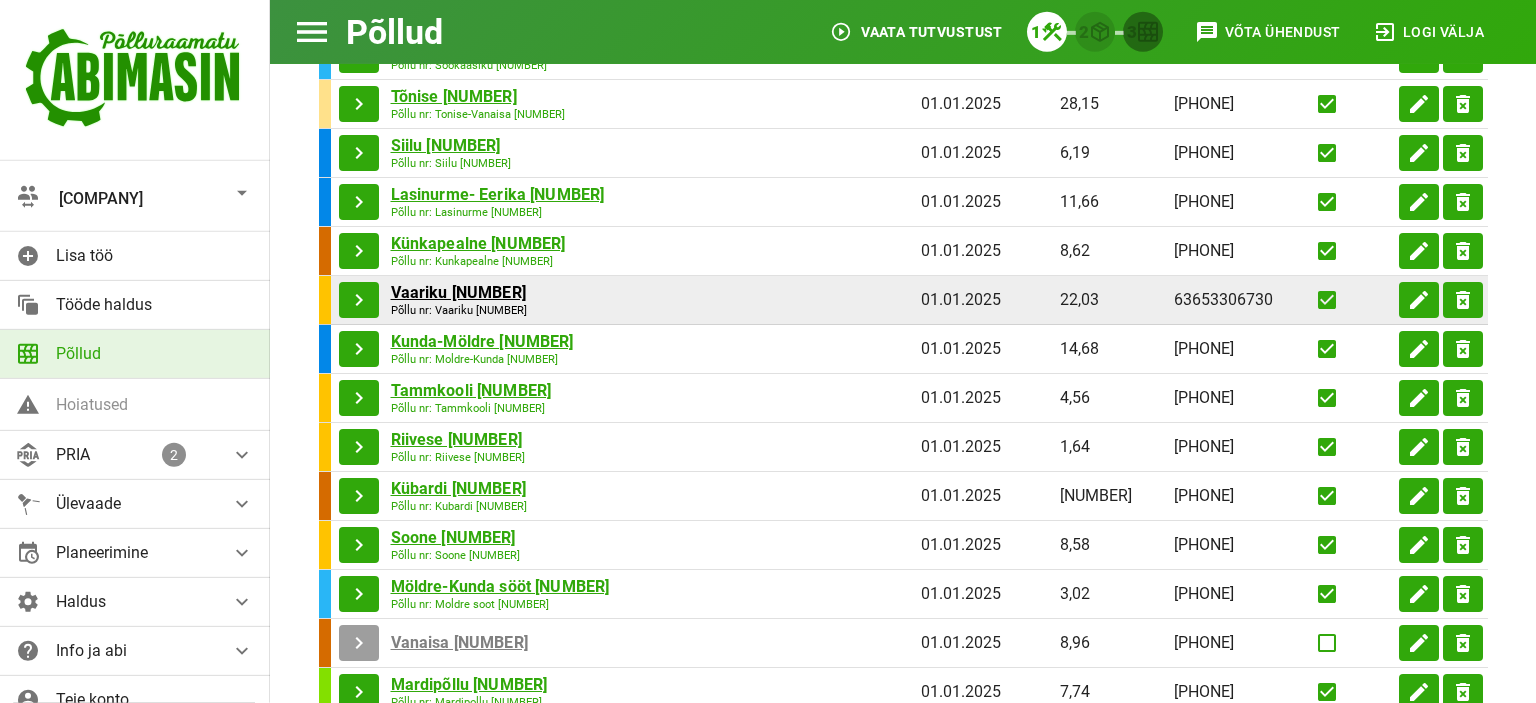 scroll, scrollTop: 528, scrollLeft: 0, axis: vertical 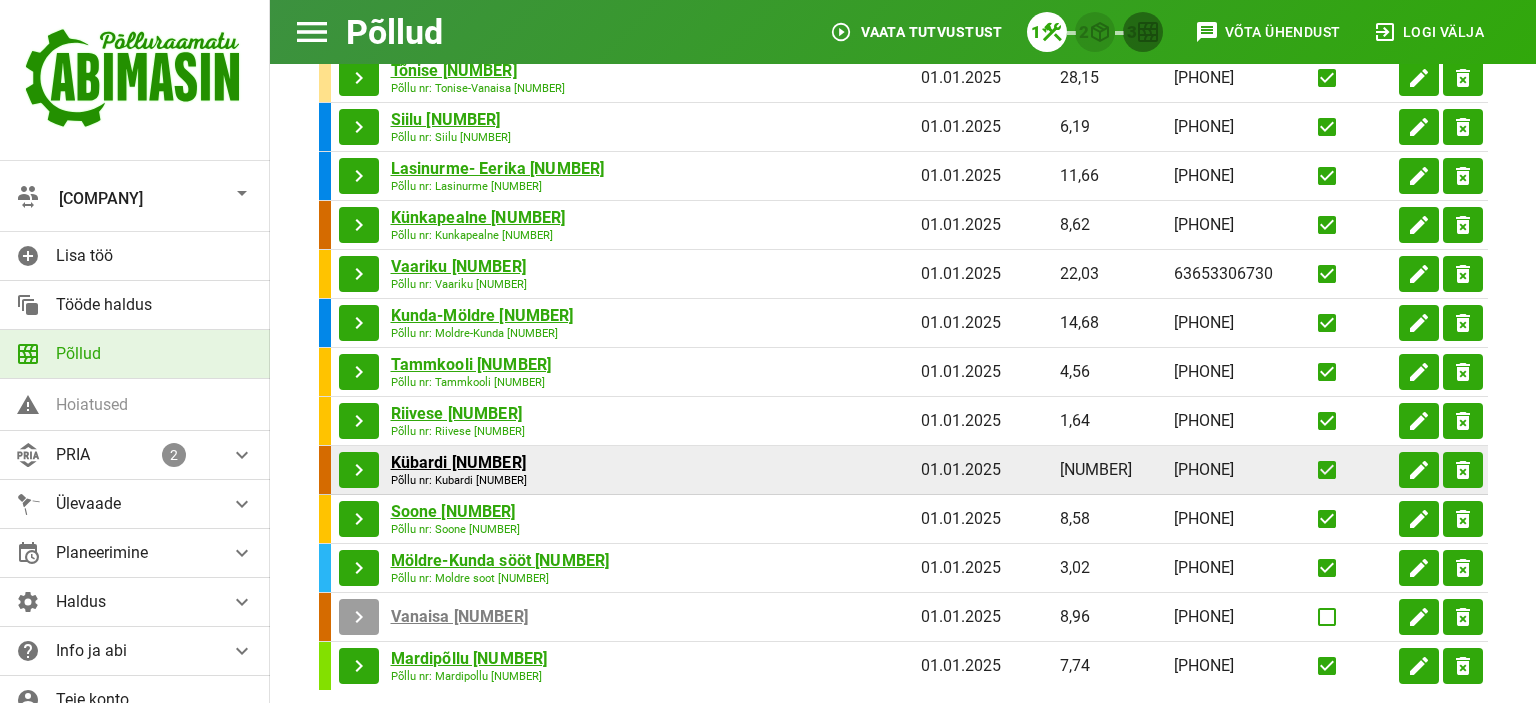click on "Kübardi [NUMBER]" at bounding box center [473, 22] 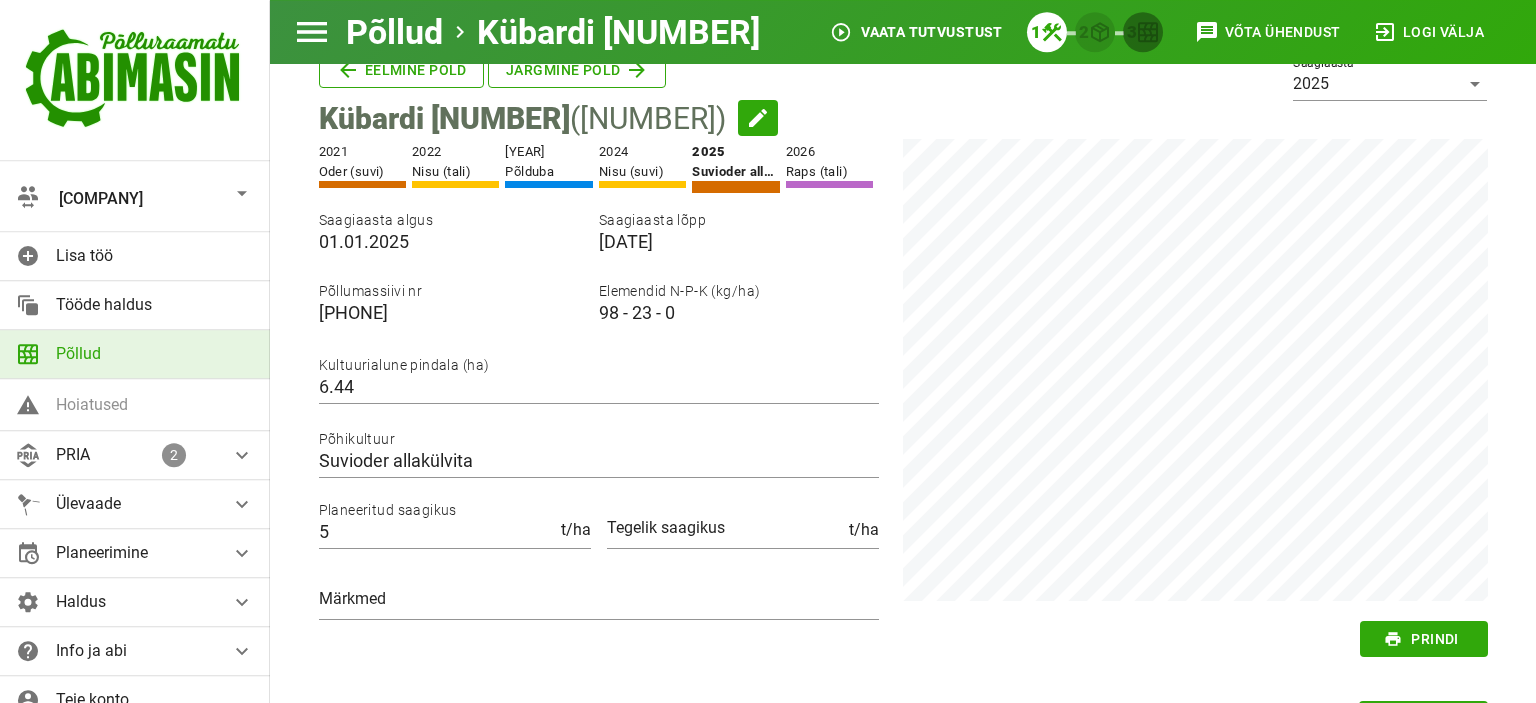 scroll, scrollTop: 0, scrollLeft: 0, axis: both 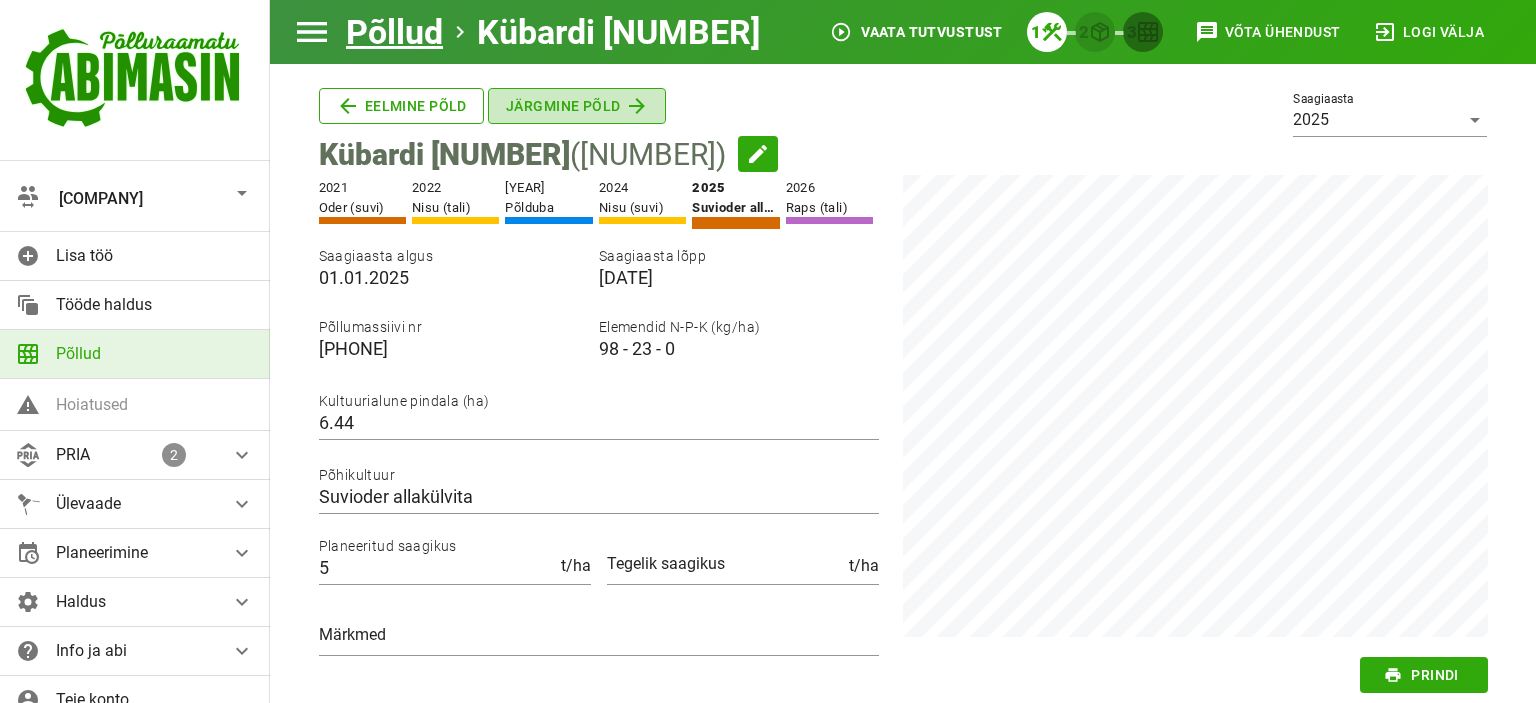 click on "Järgmine põld" at bounding box center (401, 106) 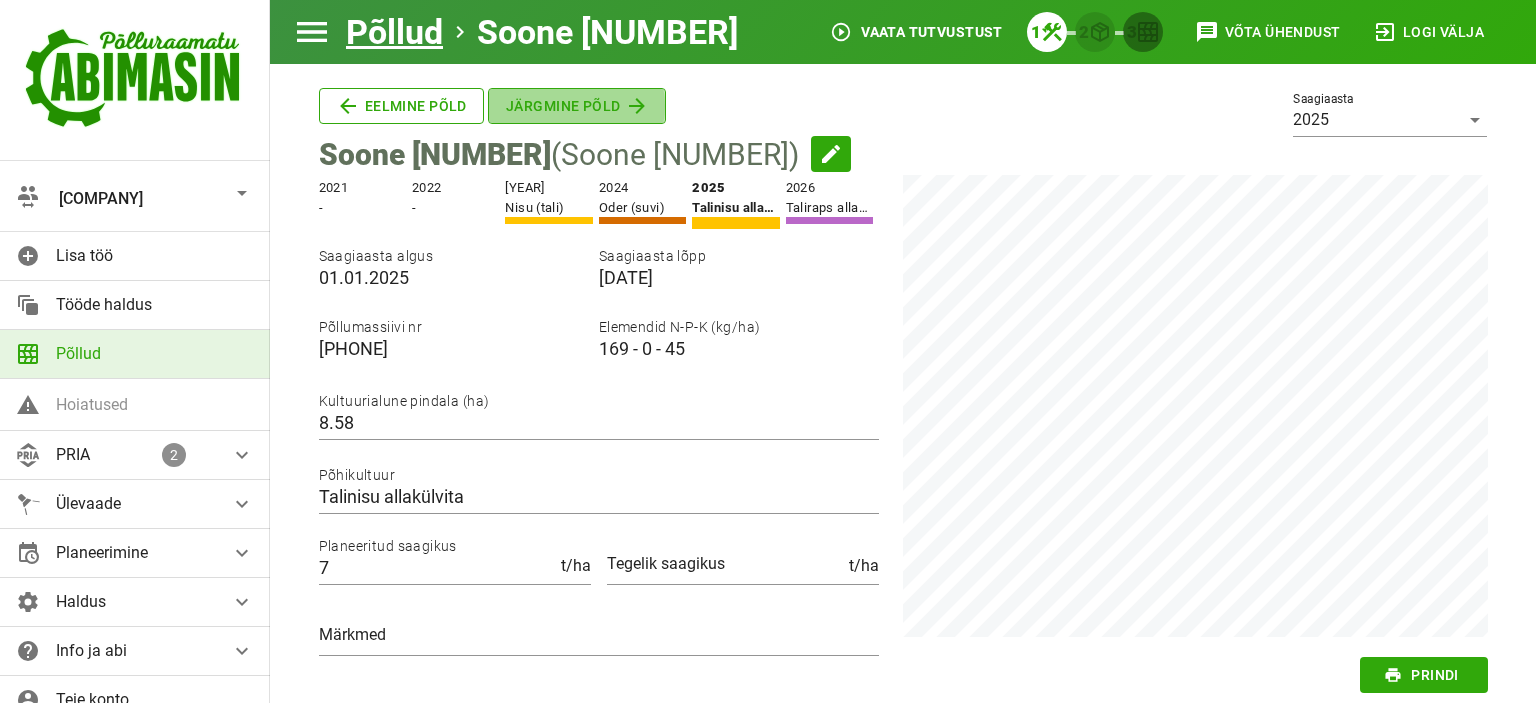 click on "Järgmine põld" at bounding box center [401, 106] 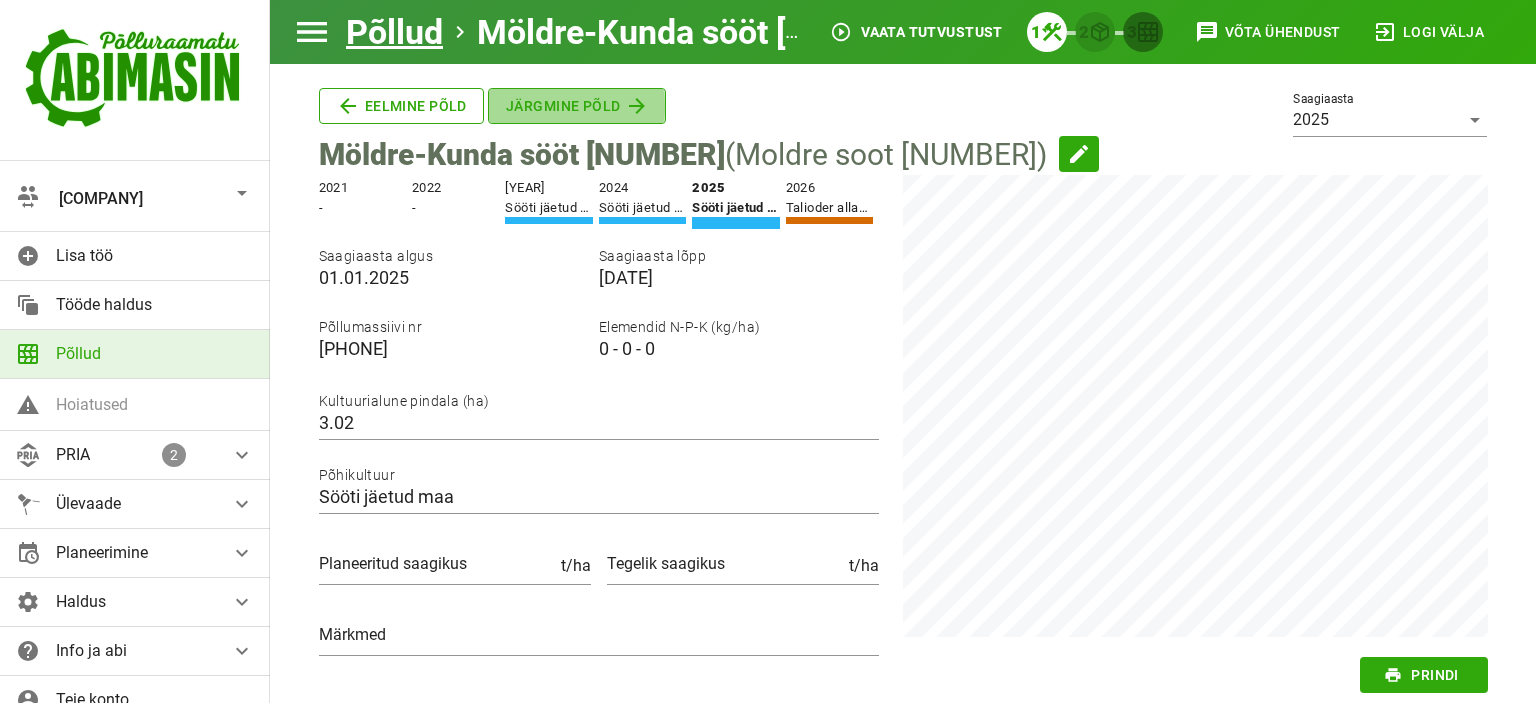 click on "Järgmine põld" at bounding box center [401, 106] 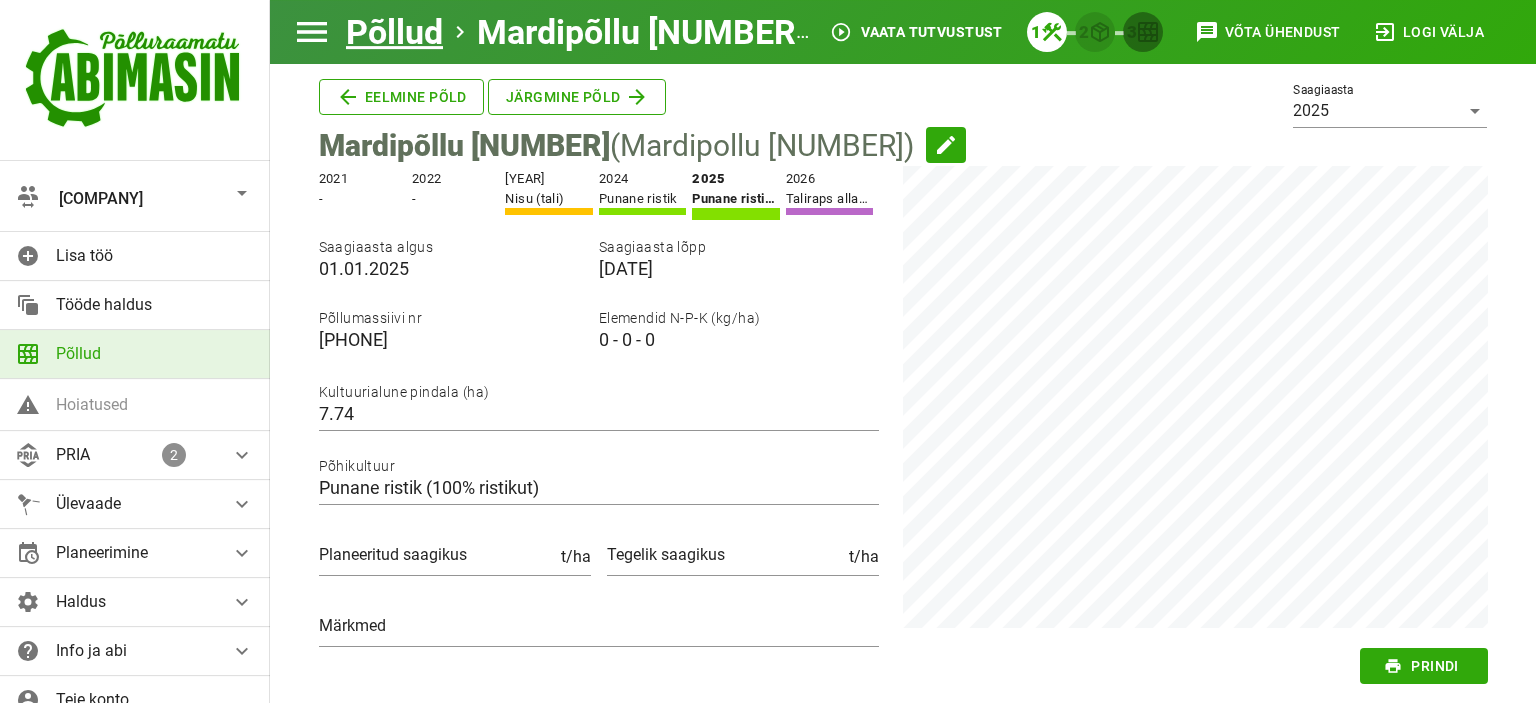 scroll, scrollTop: 0, scrollLeft: 0, axis: both 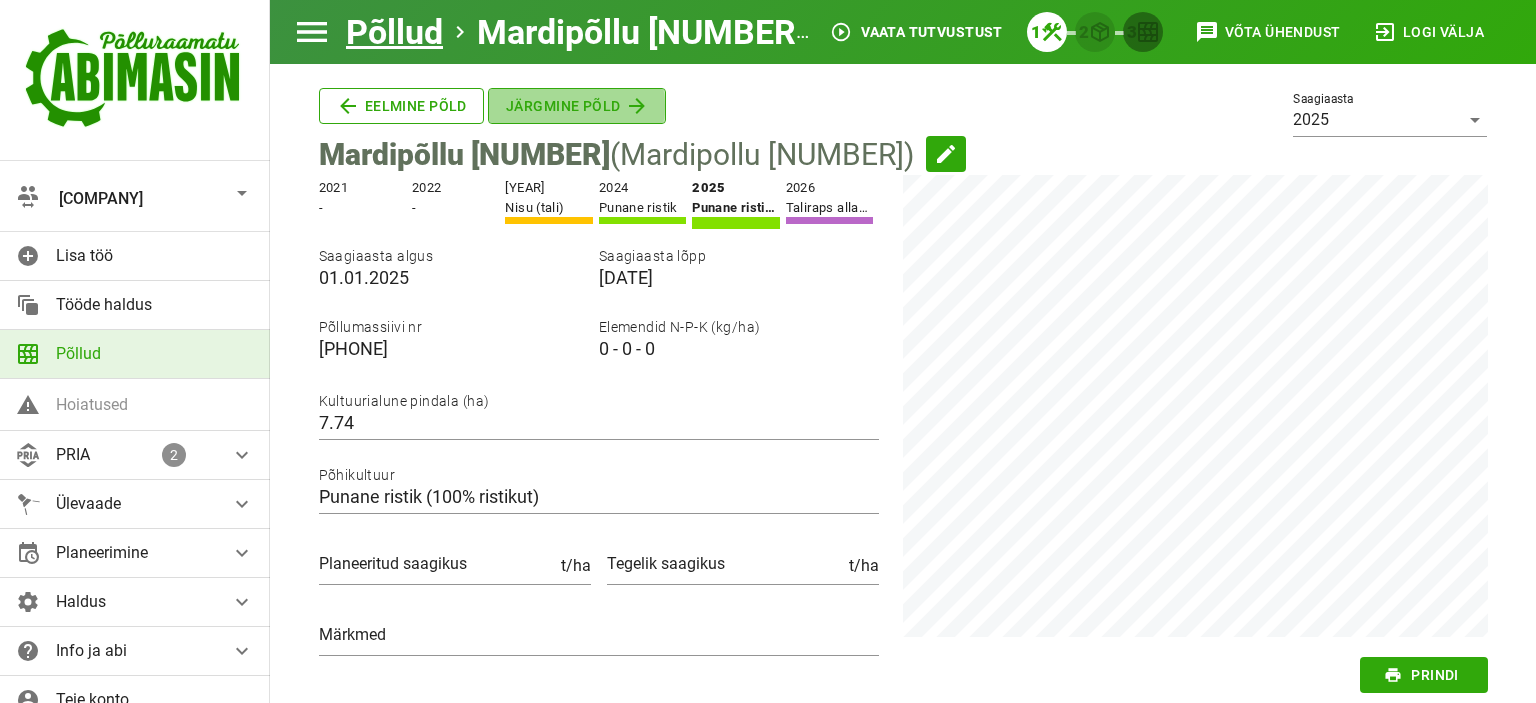 click on "Järgmine põld" at bounding box center (401, 106) 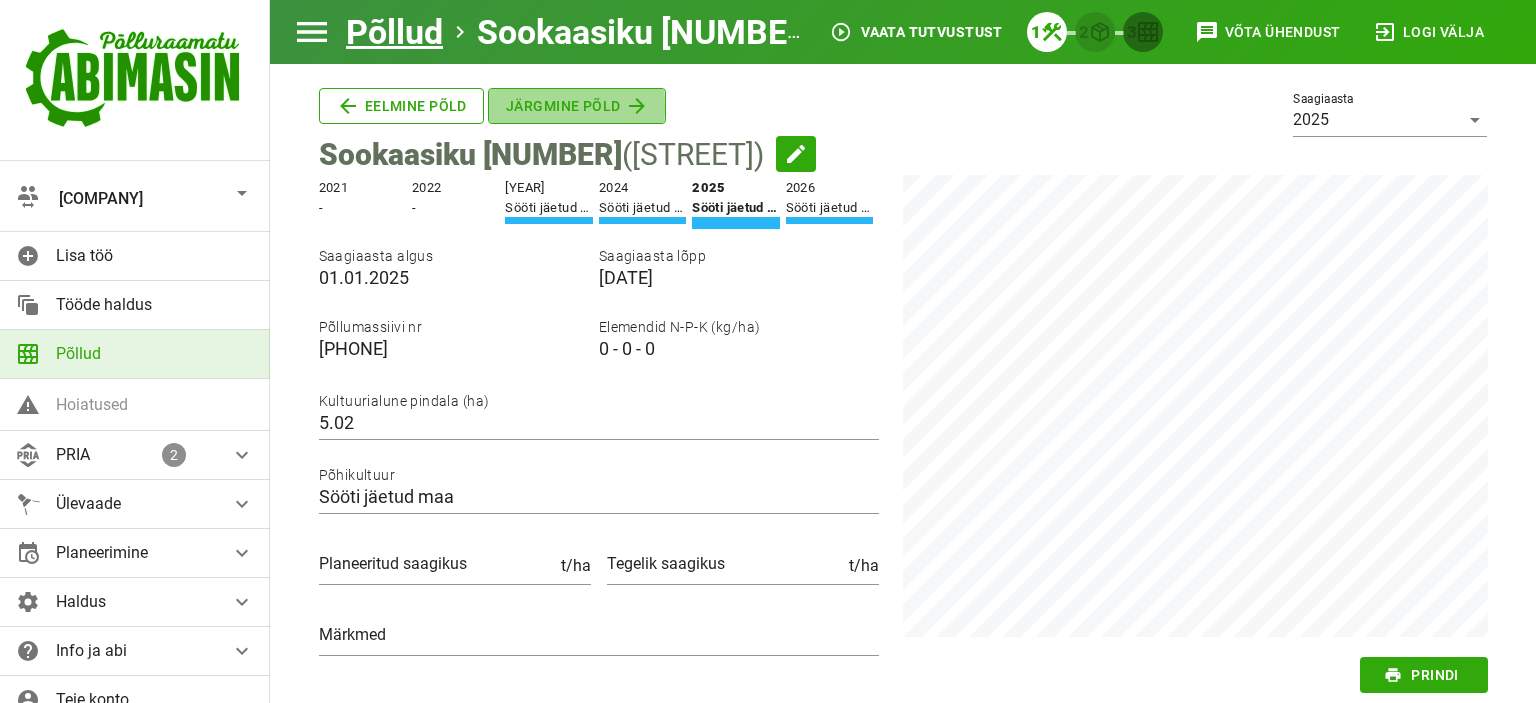 click on "Järgmine põld" at bounding box center [401, 106] 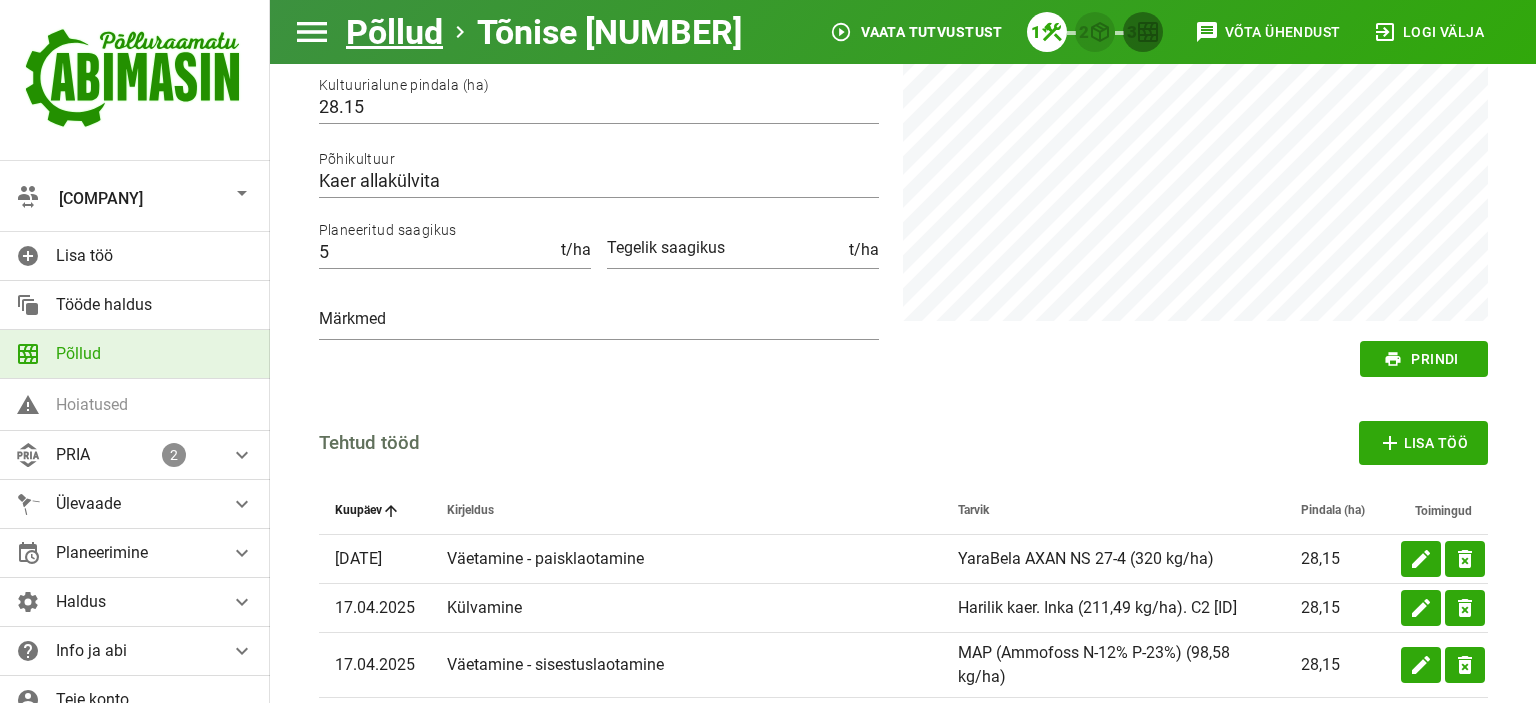 scroll, scrollTop: 0, scrollLeft: 0, axis: both 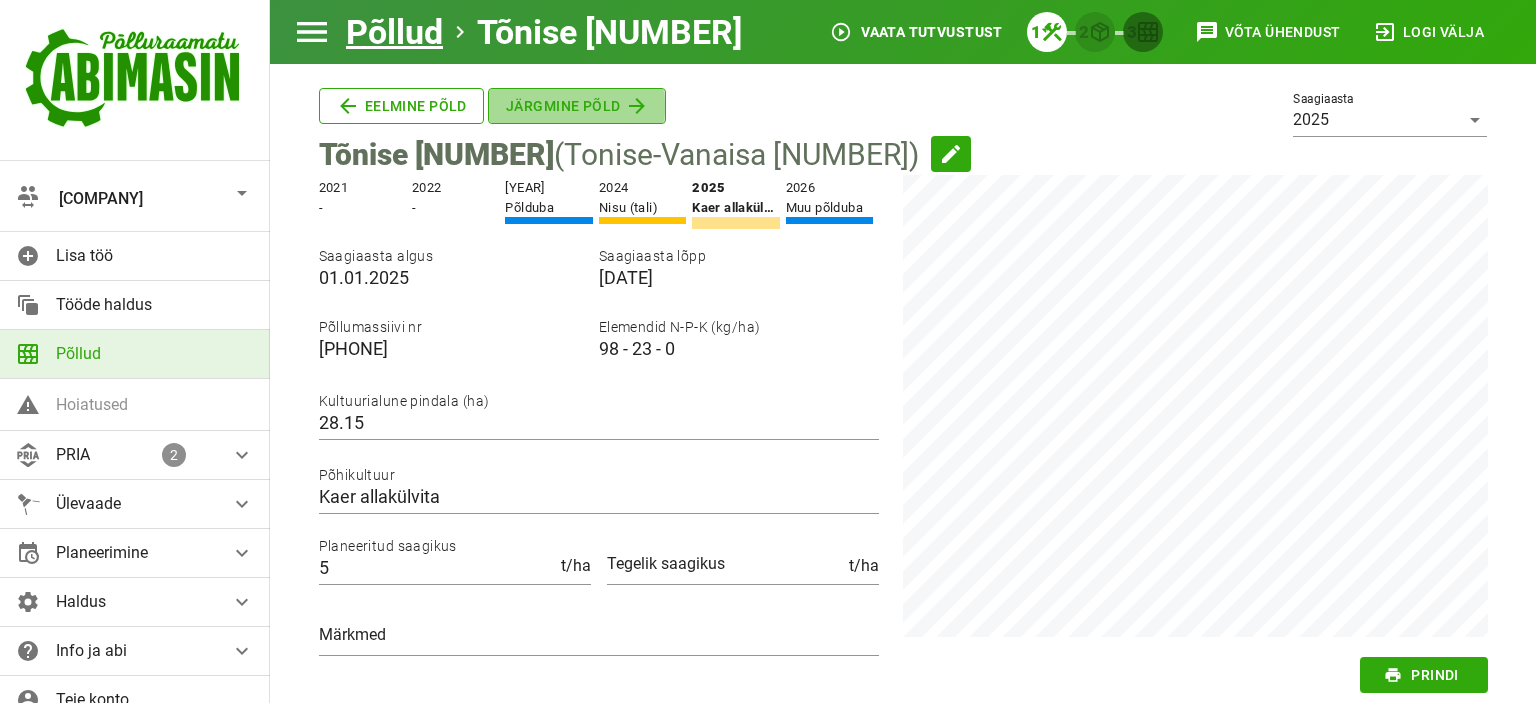 click on "Järgmine põld" at bounding box center (401, 106) 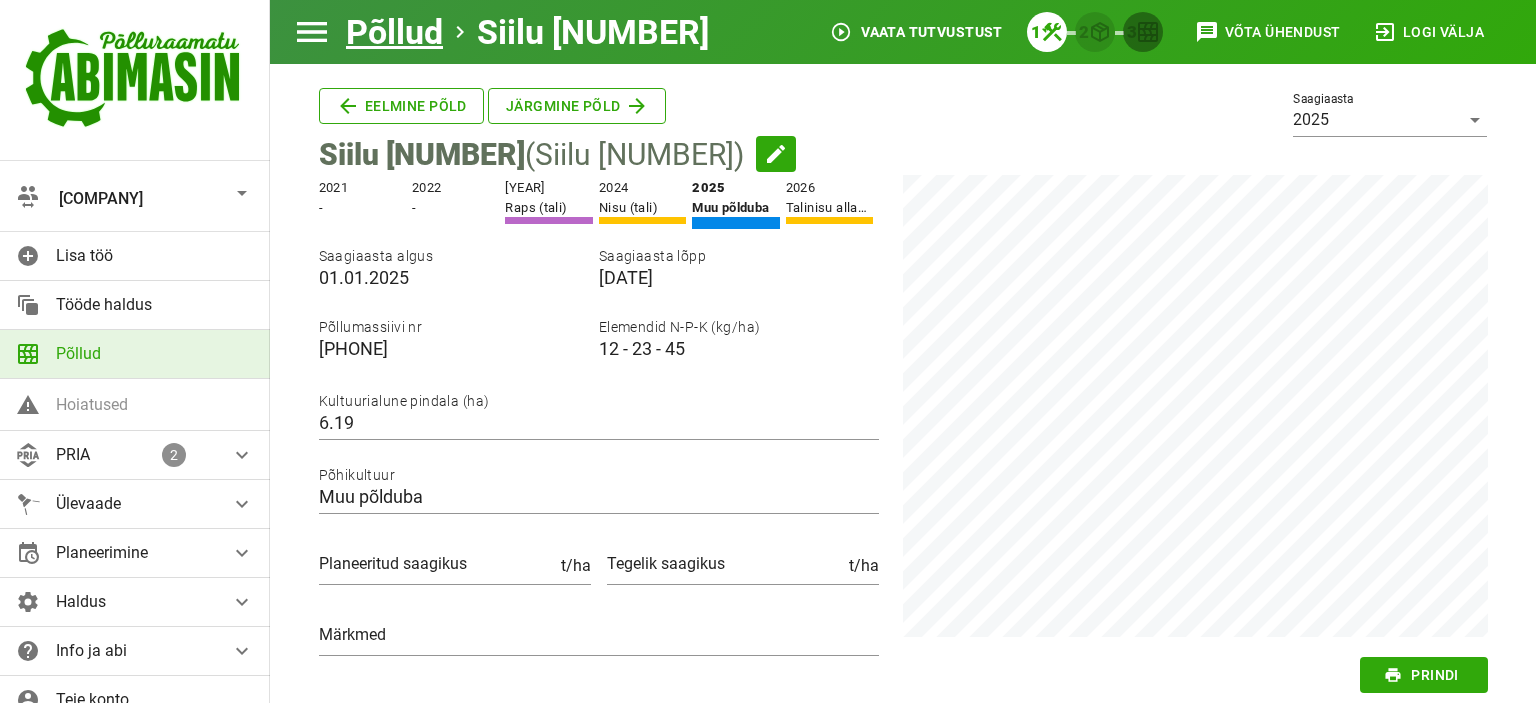click at bounding box center (242, 193) 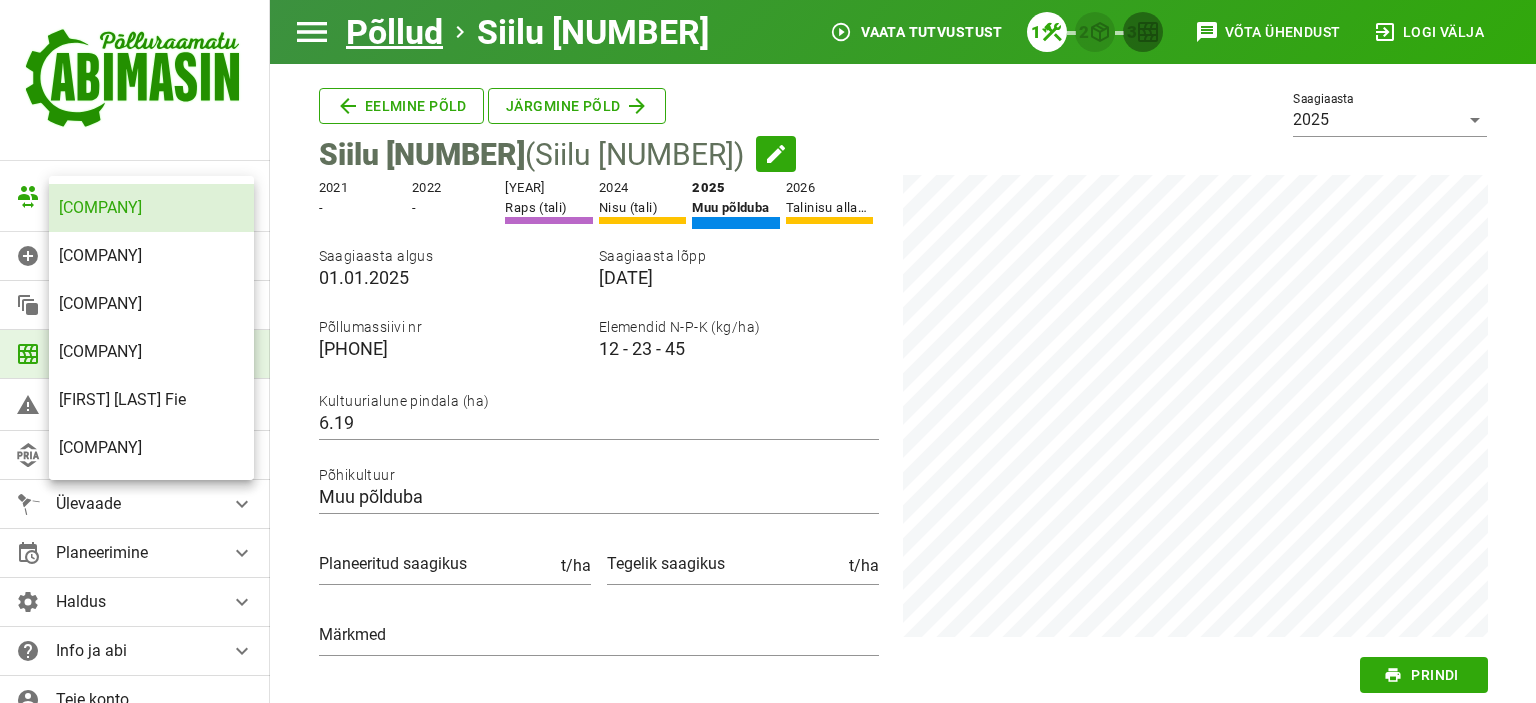 scroll, scrollTop: 0, scrollLeft: 0, axis: both 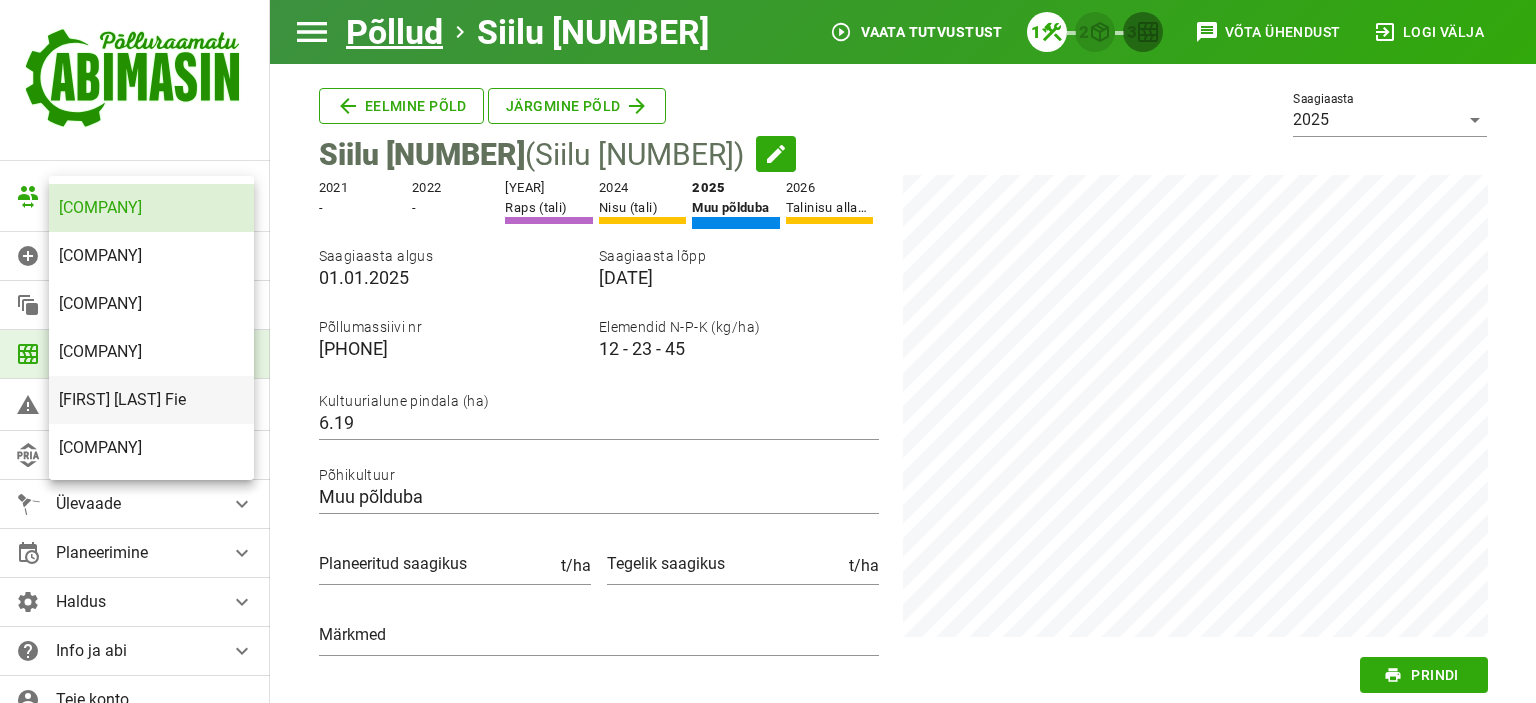 click on "[FIRST] [LAST] Fie" at bounding box center (151, 399) 